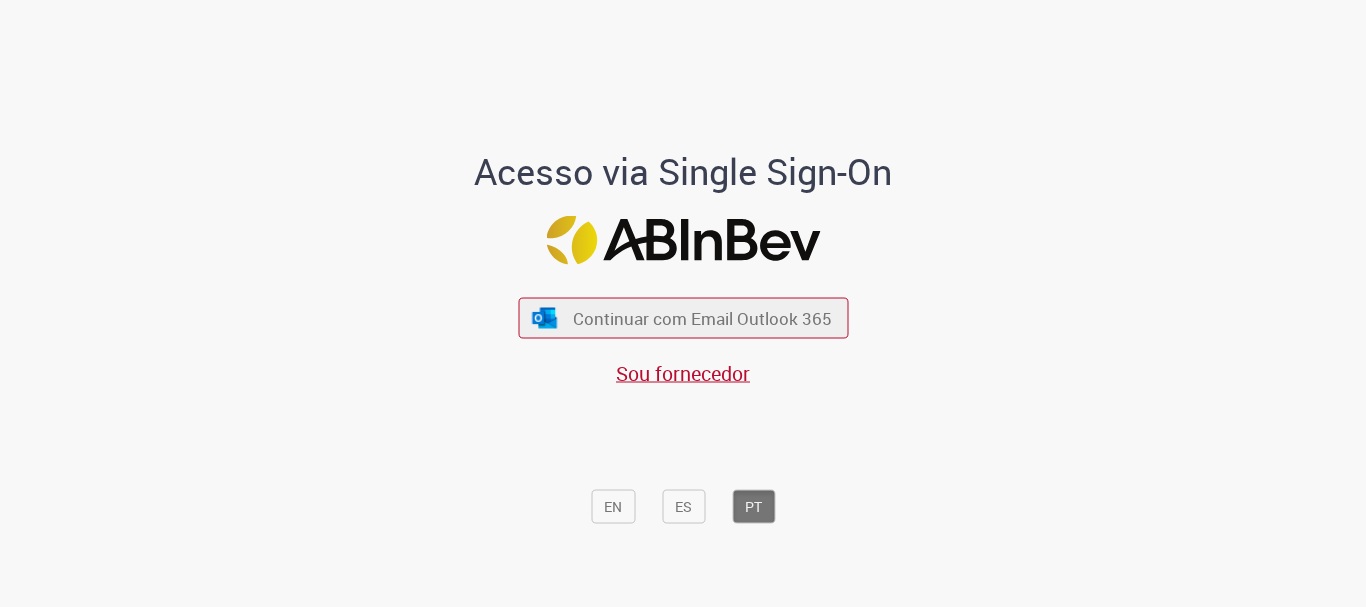 scroll, scrollTop: 0, scrollLeft: 0, axis: both 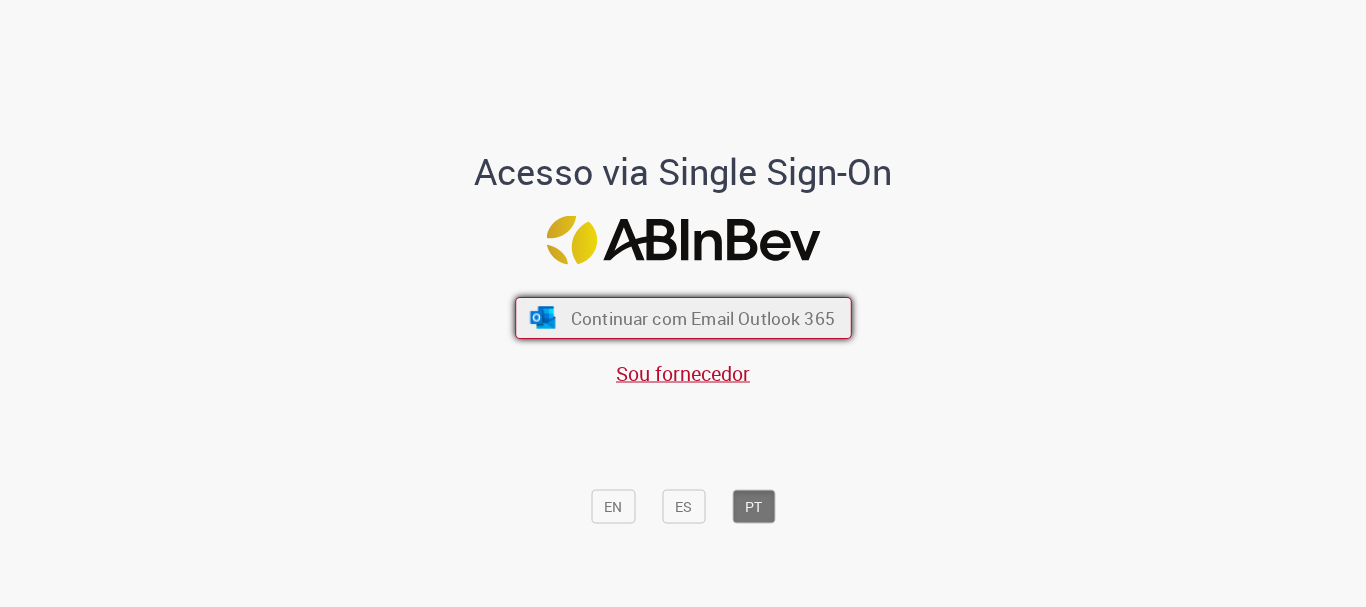 click on "Continuar com Email Outlook 365" at bounding box center [702, 318] 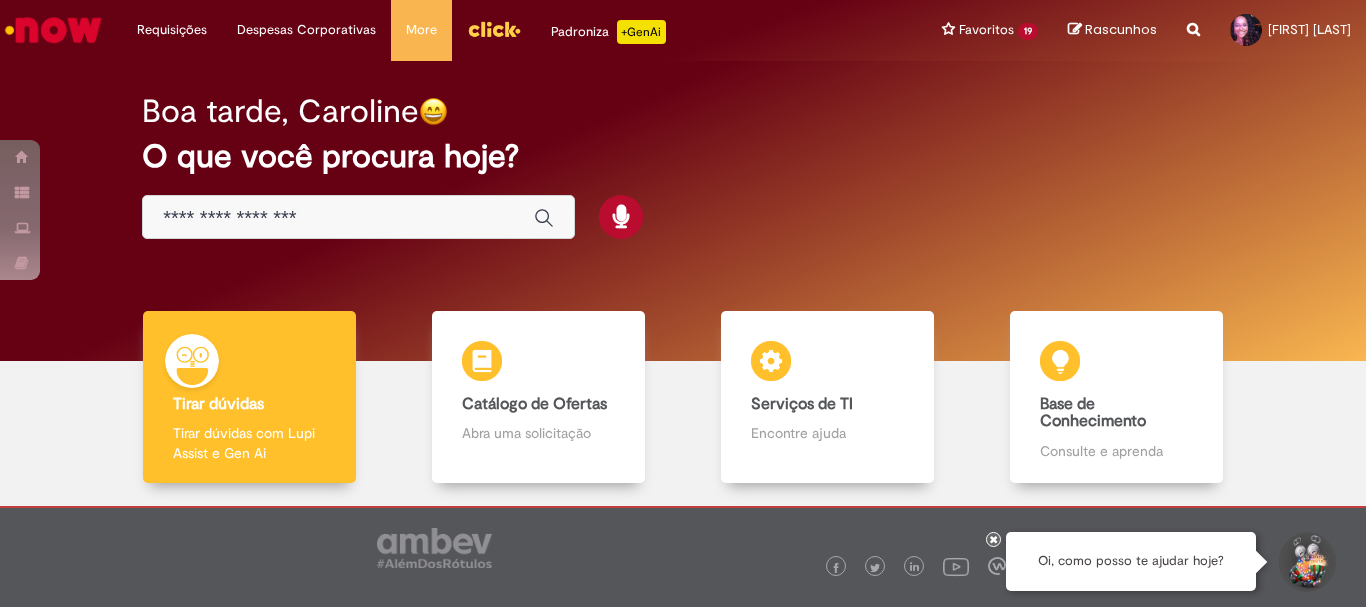scroll, scrollTop: 0, scrollLeft: 0, axis: both 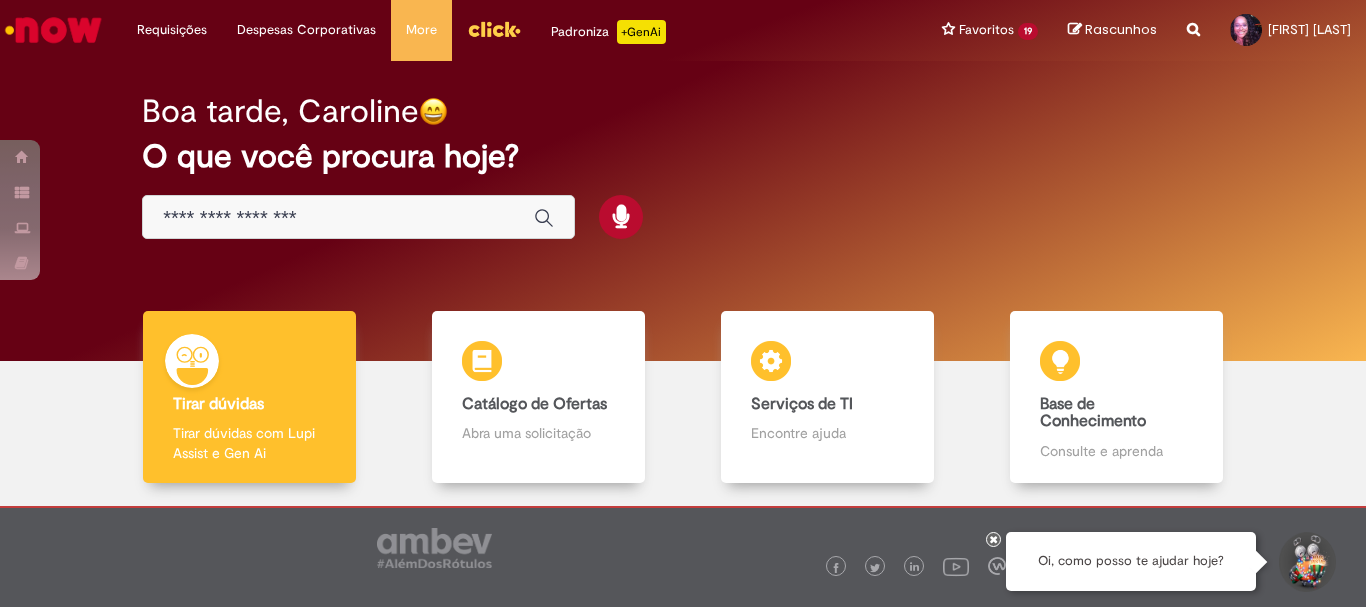 click at bounding box center [494, 29] 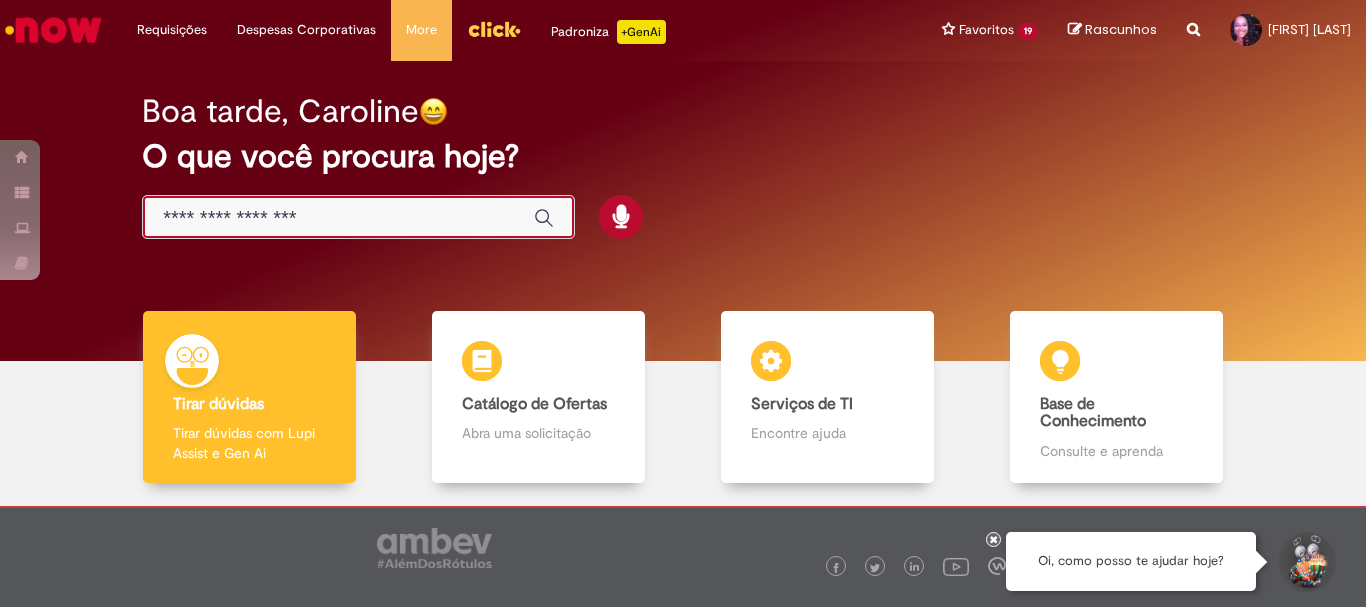 click at bounding box center (338, 218) 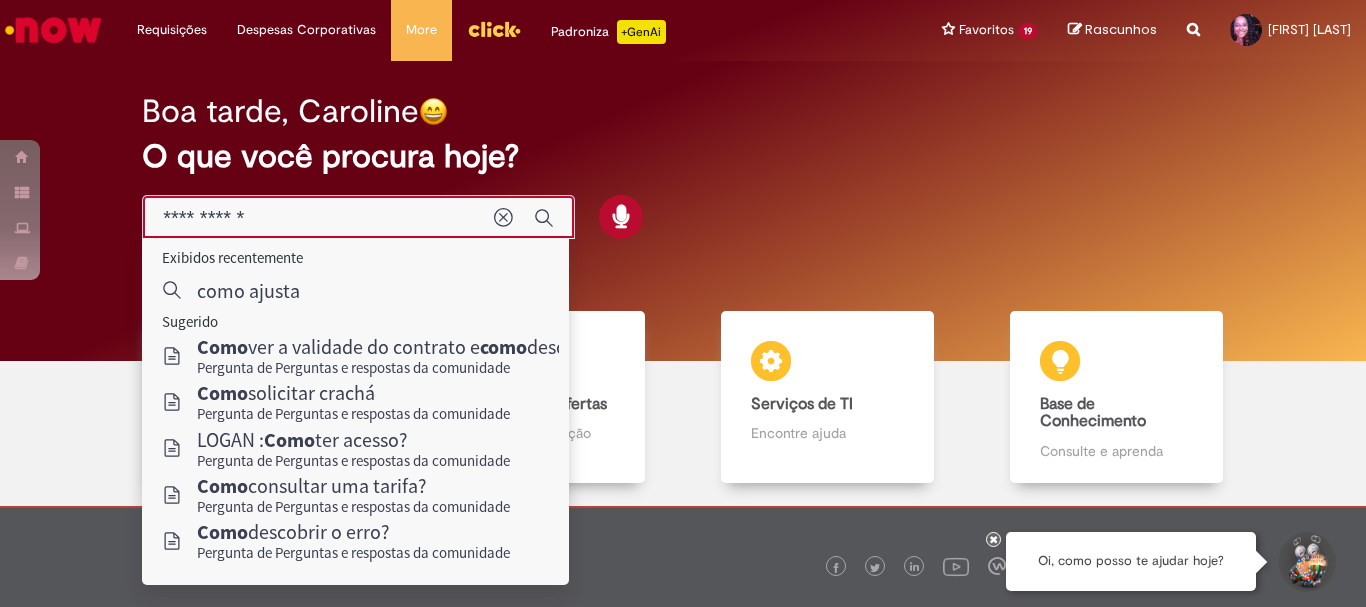 type on "**********" 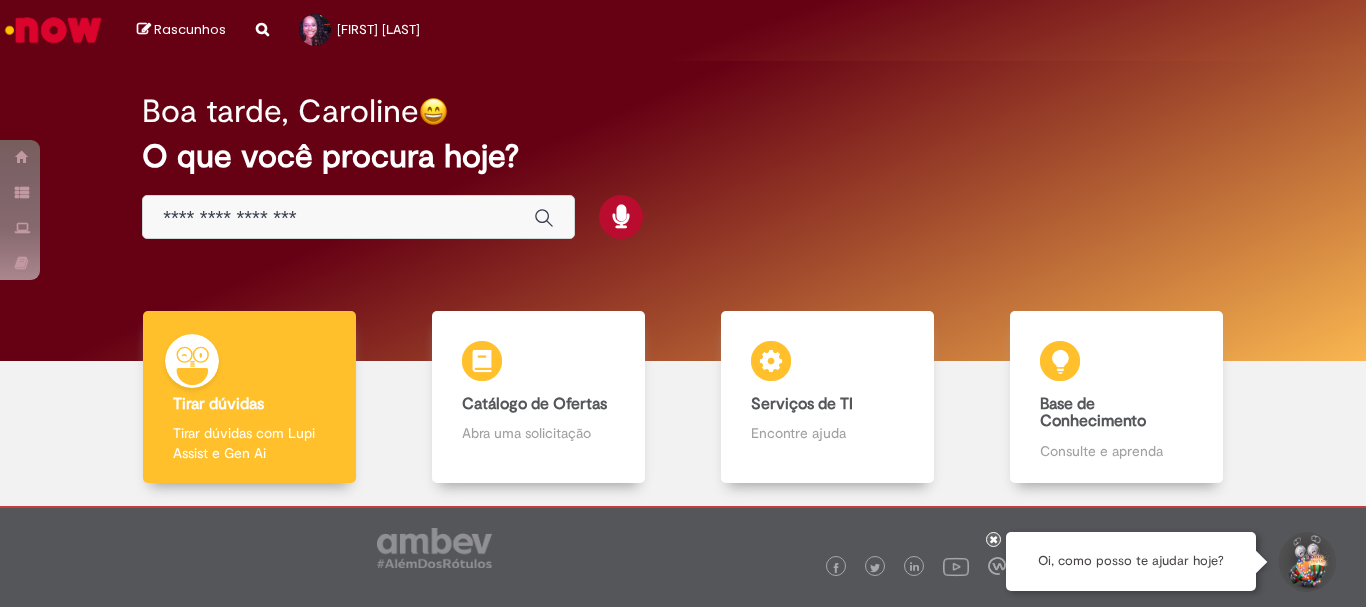 scroll, scrollTop: 0, scrollLeft: 0, axis: both 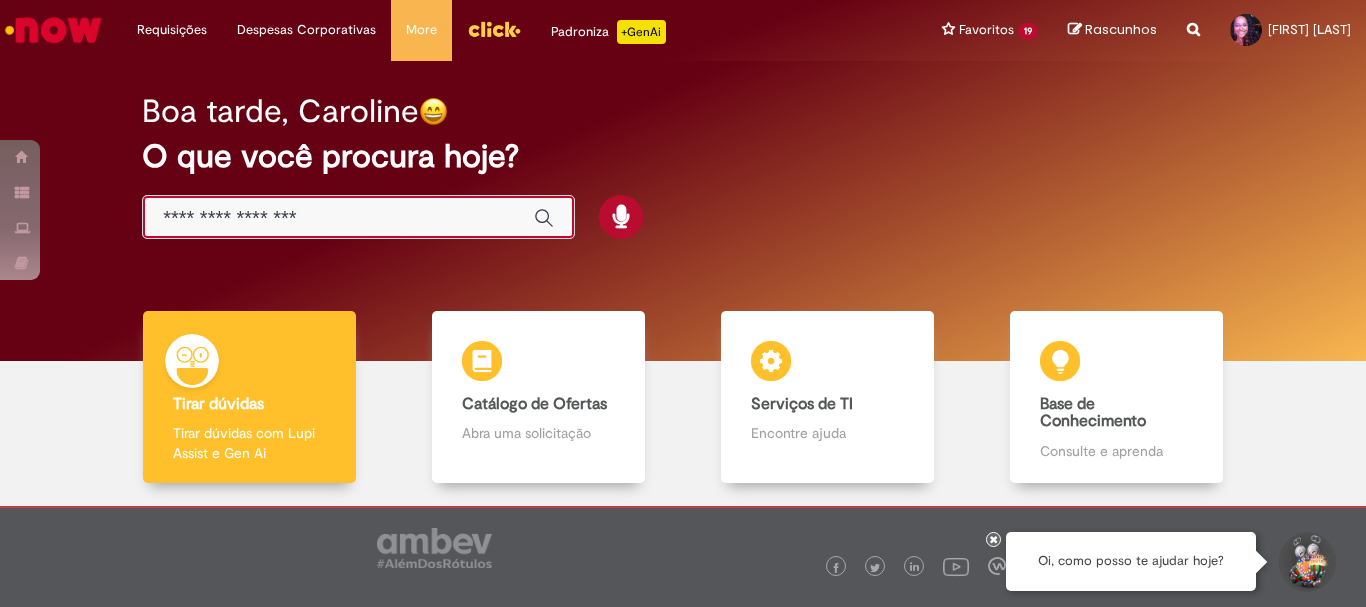 click at bounding box center [338, 218] 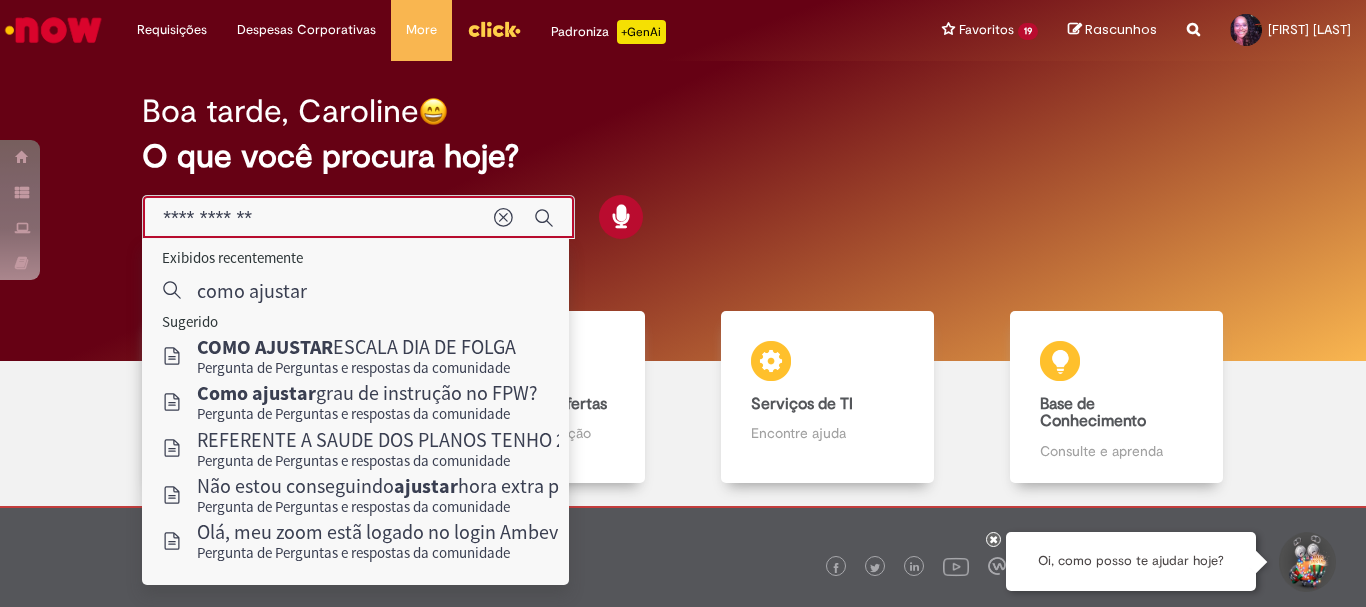 type on "**********" 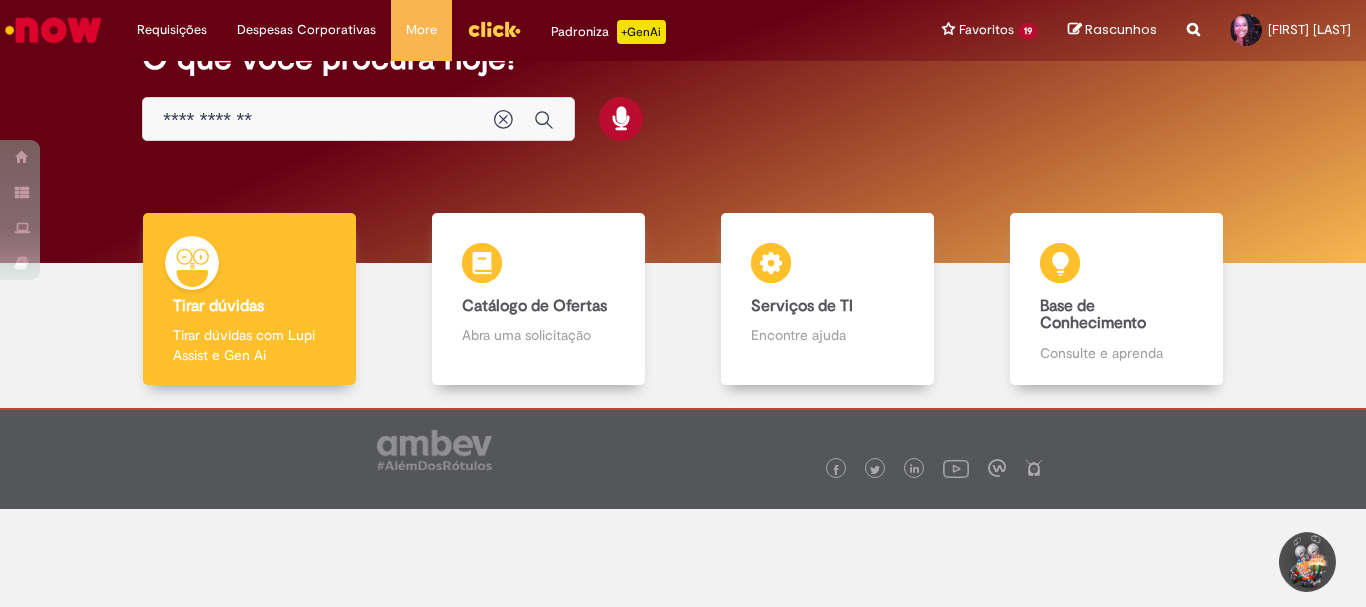 scroll, scrollTop: 0, scrollLeft: 0, axis: both 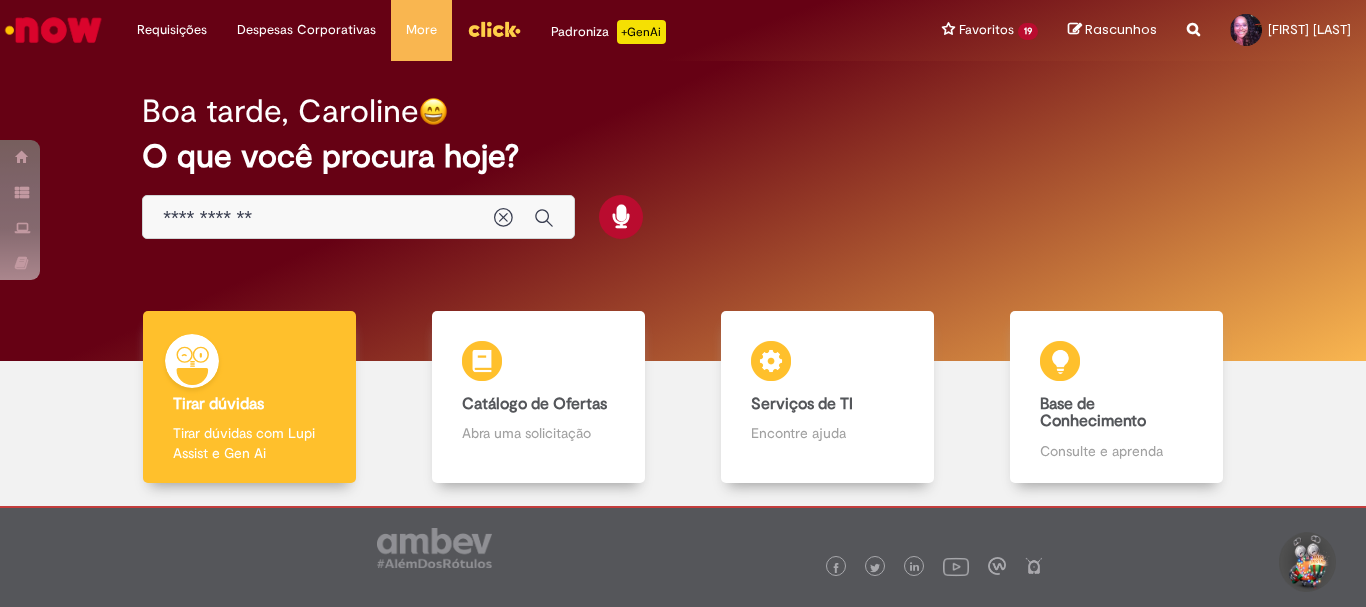 click on "**********" at bounding box center (358, 217) 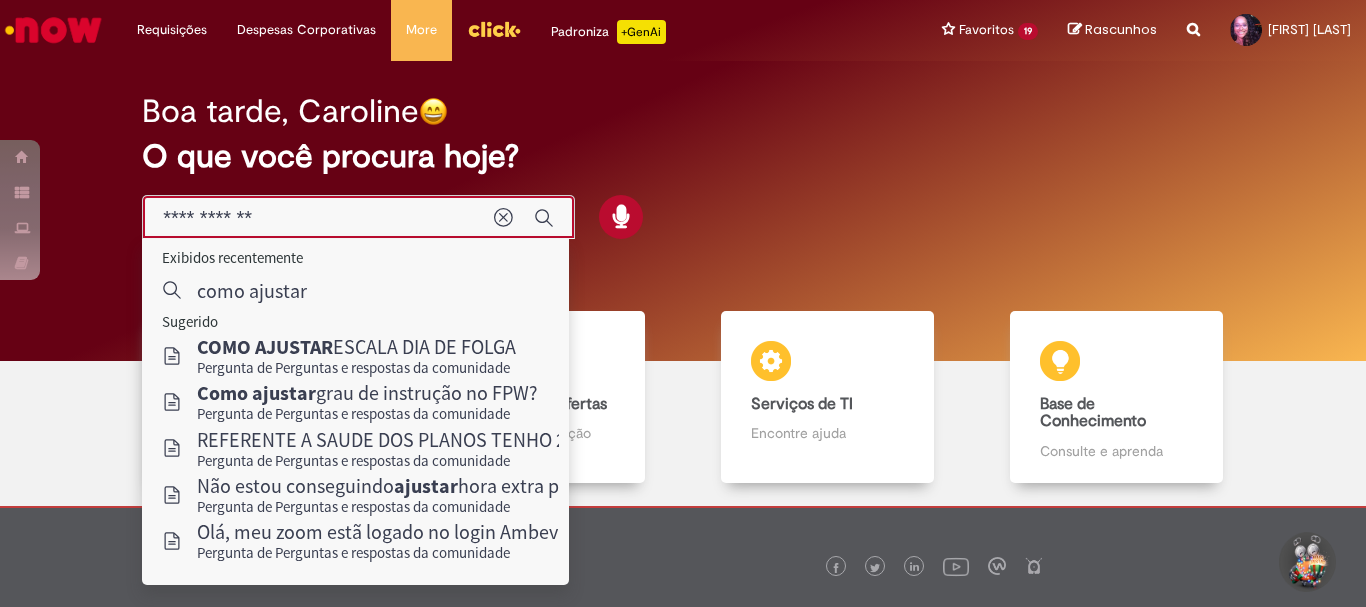 click on "**********" at bounding box center (318, 218) 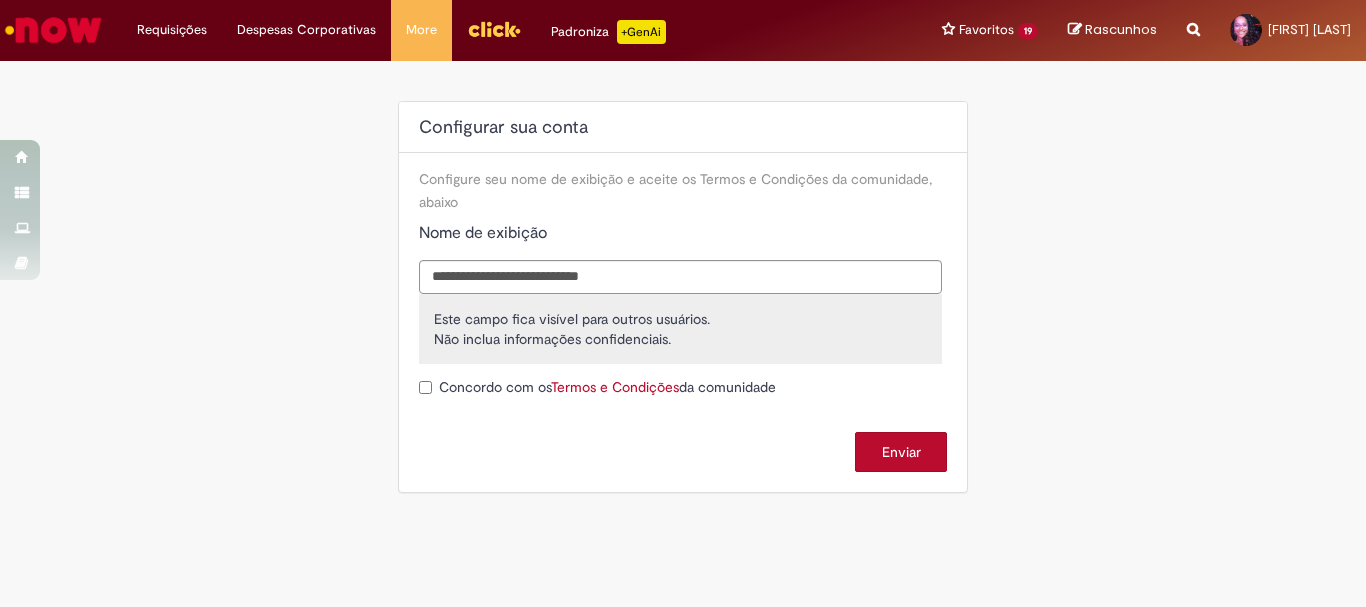 click on "Enviar" at bounding box center [901, 452] 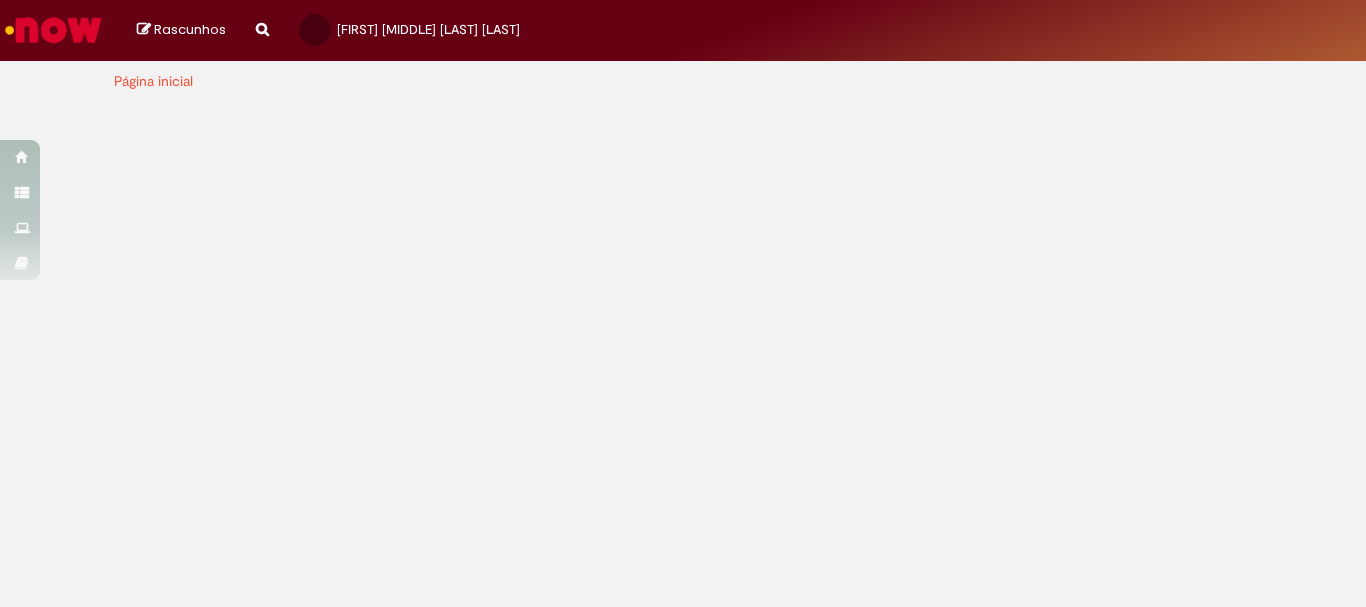 scroll, scrollTop: 0, scrollLeft: 0, axis: both 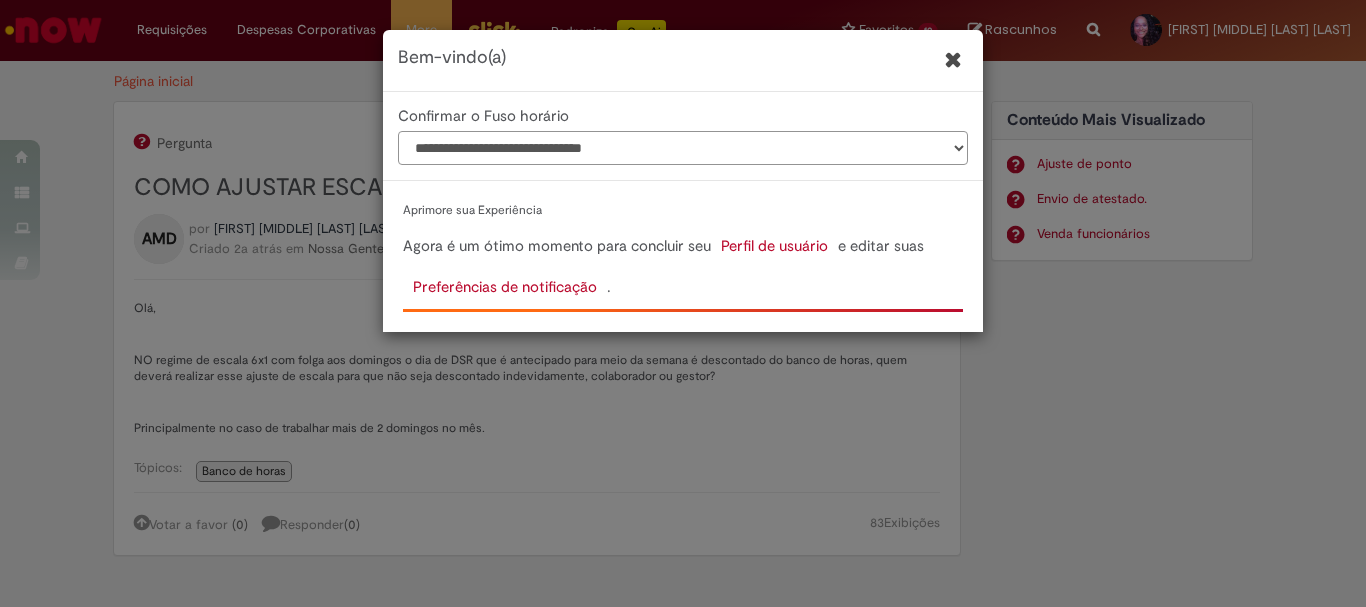 click on "**********" at bounding box center [683, 148] 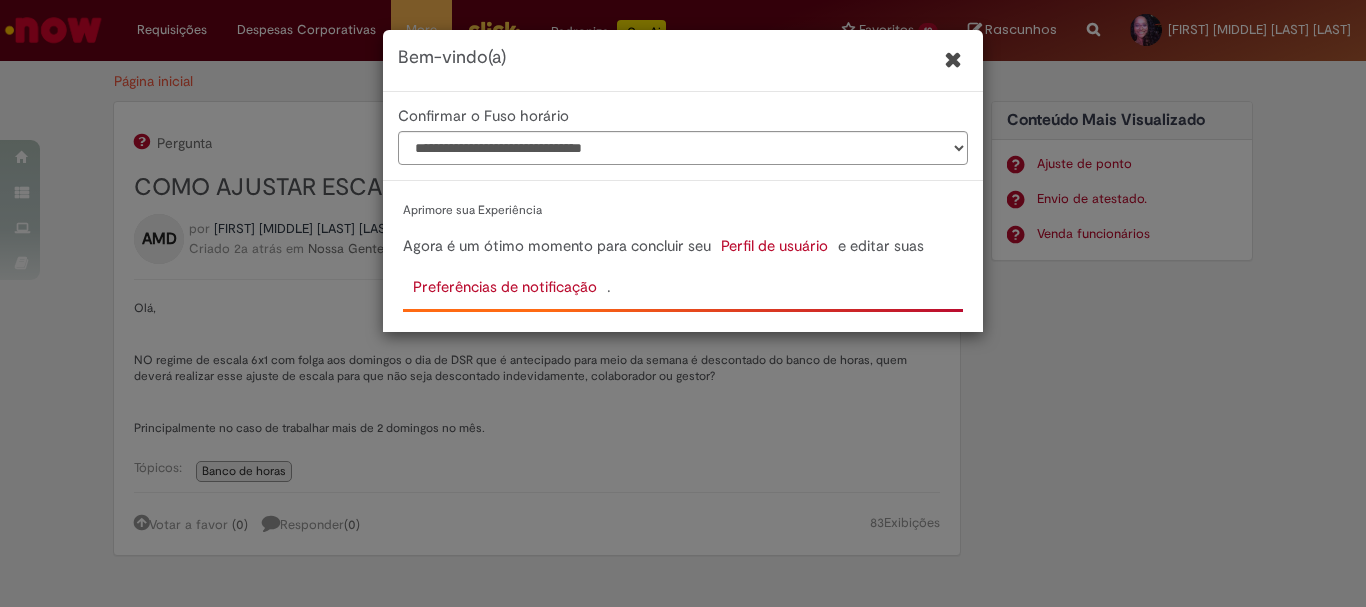click at bounding box center [953, 59] 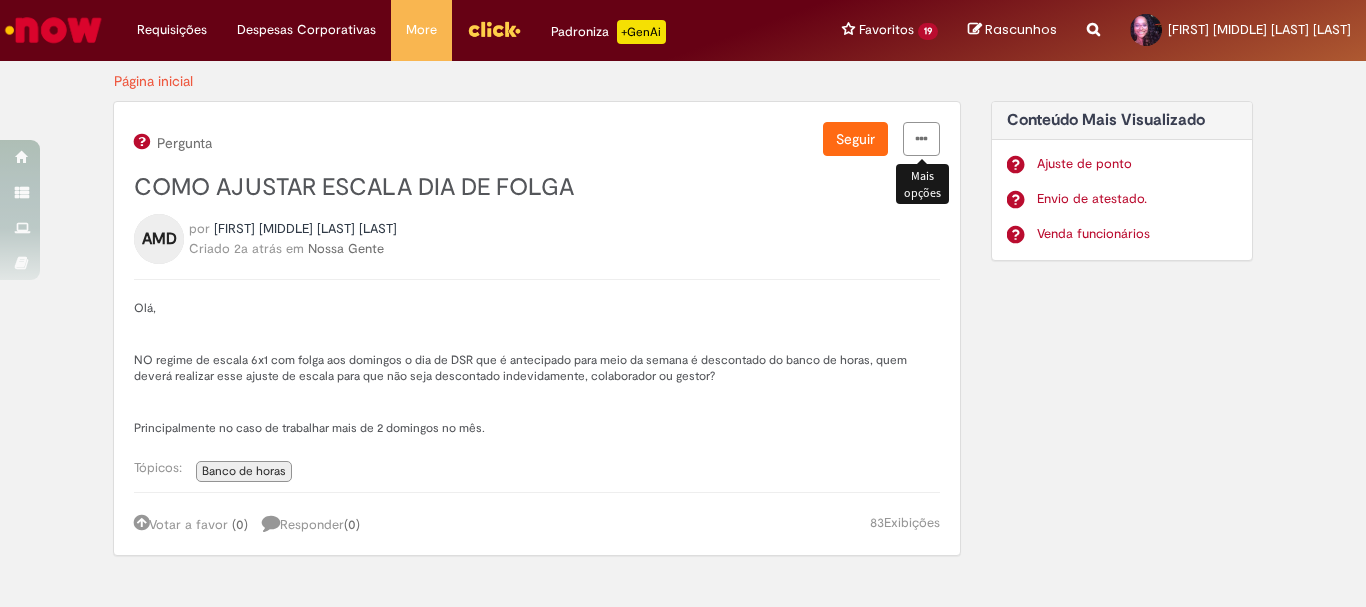 click at bounding box center [921, 139] 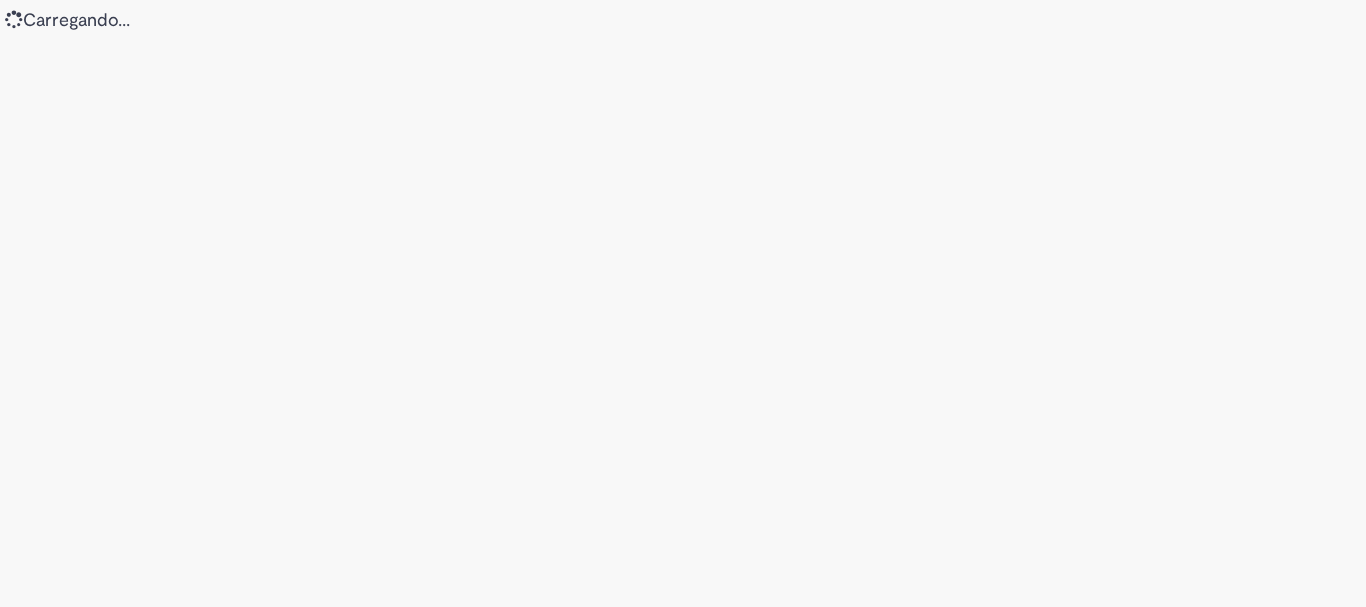 scroll, scrollTop: 0, scrollLeft: 0, axis: both 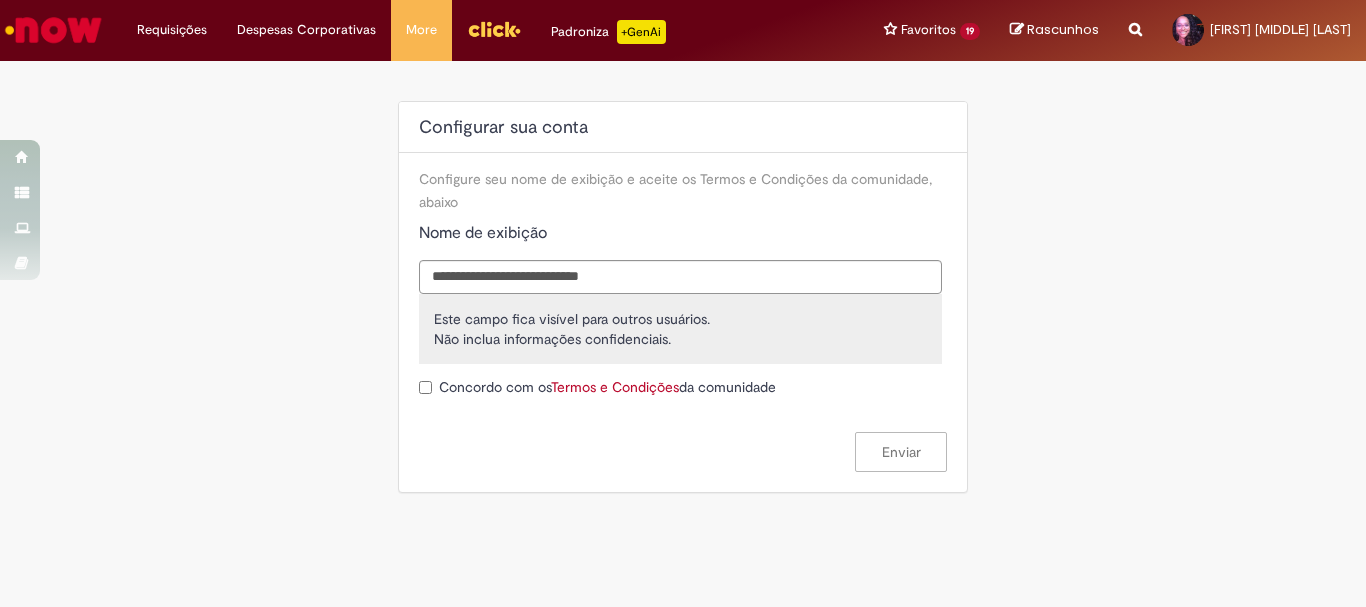 click at bounding box center [53, 30] 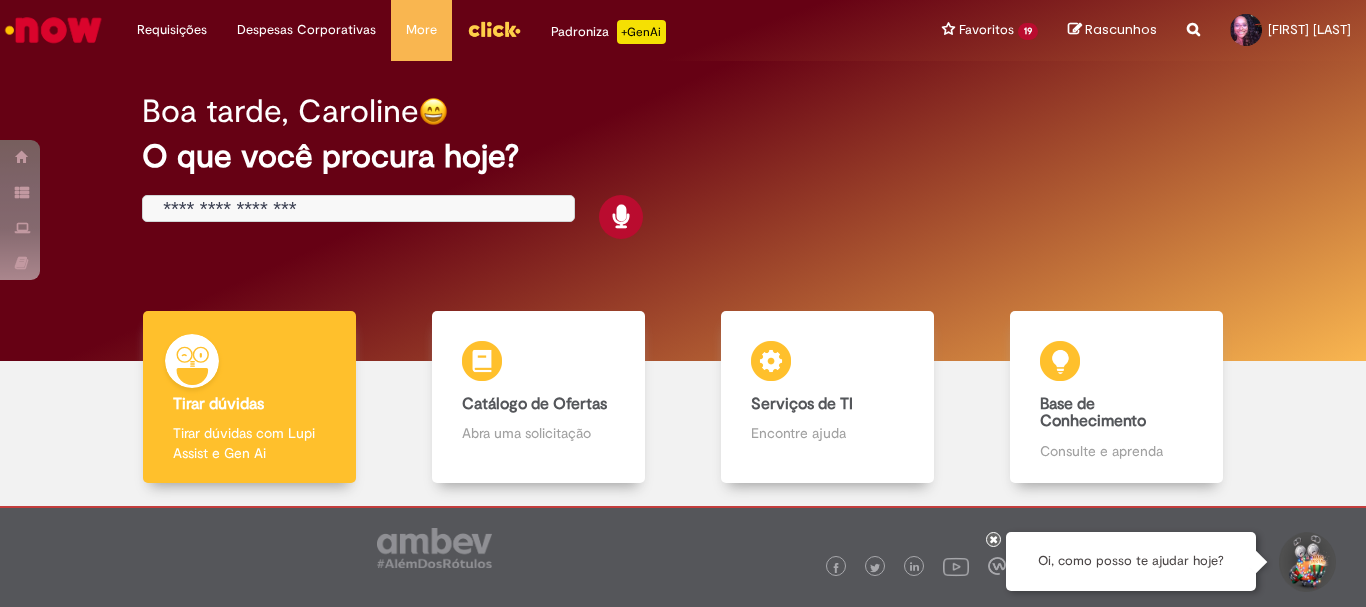 scroll, scrollTop: 0, scrollLeft: 0, axis: both 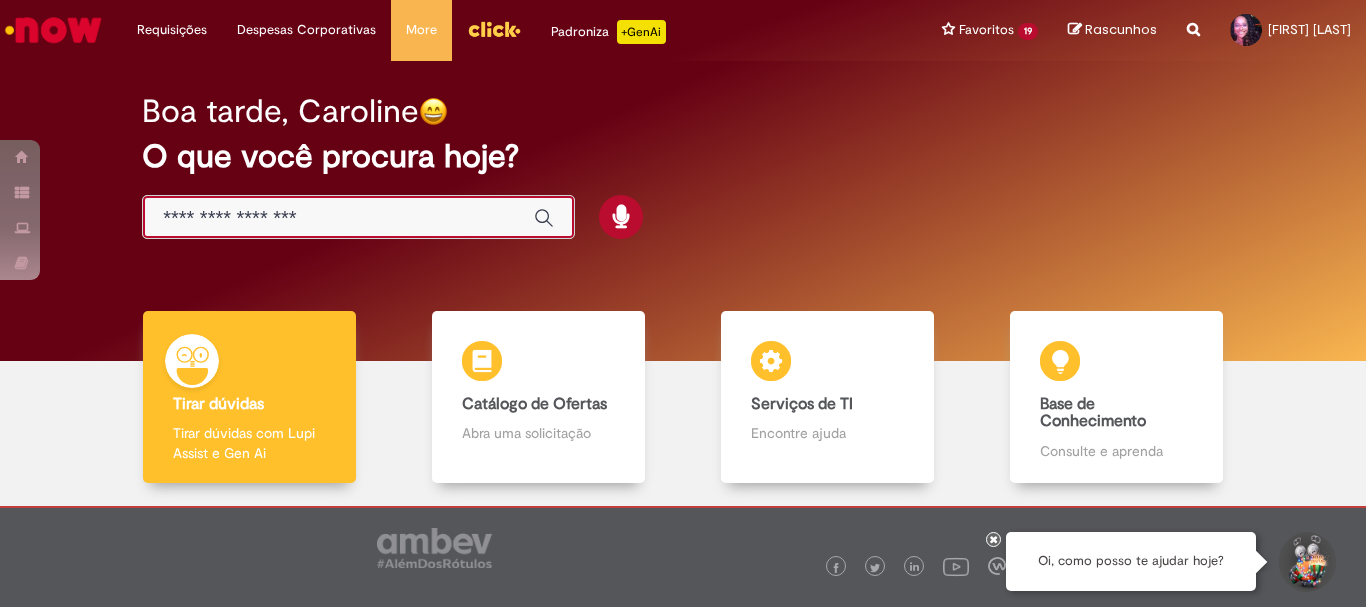 click at bounding box center (338, 218) 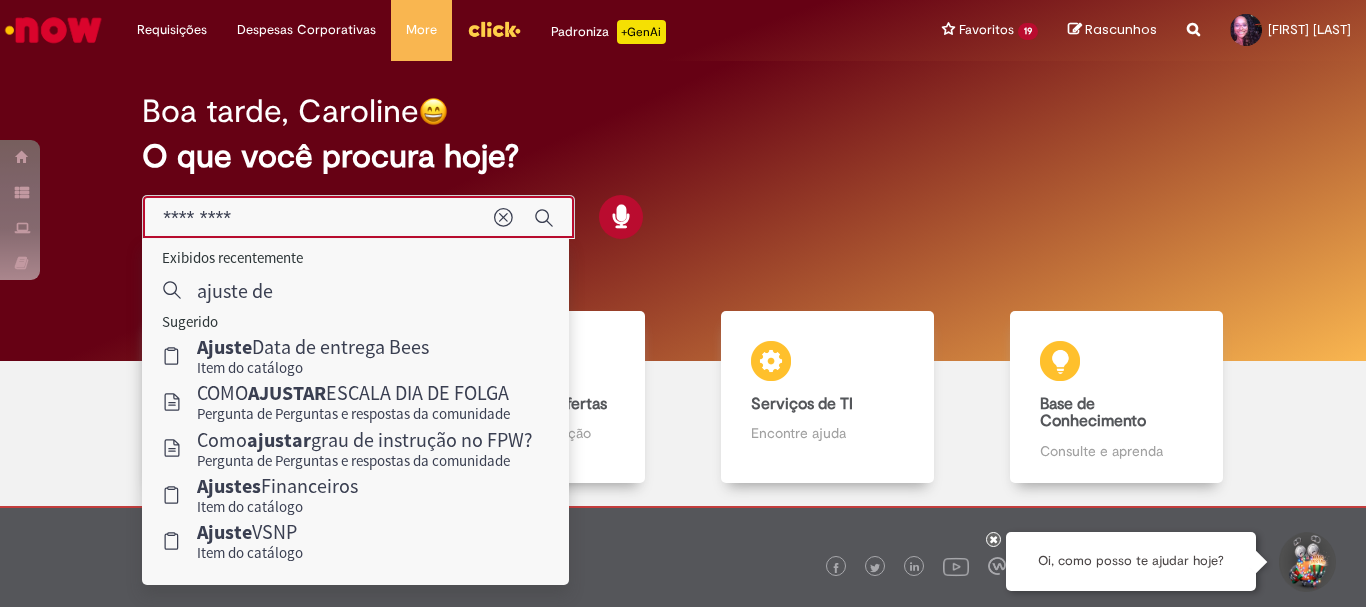 type on "*********" 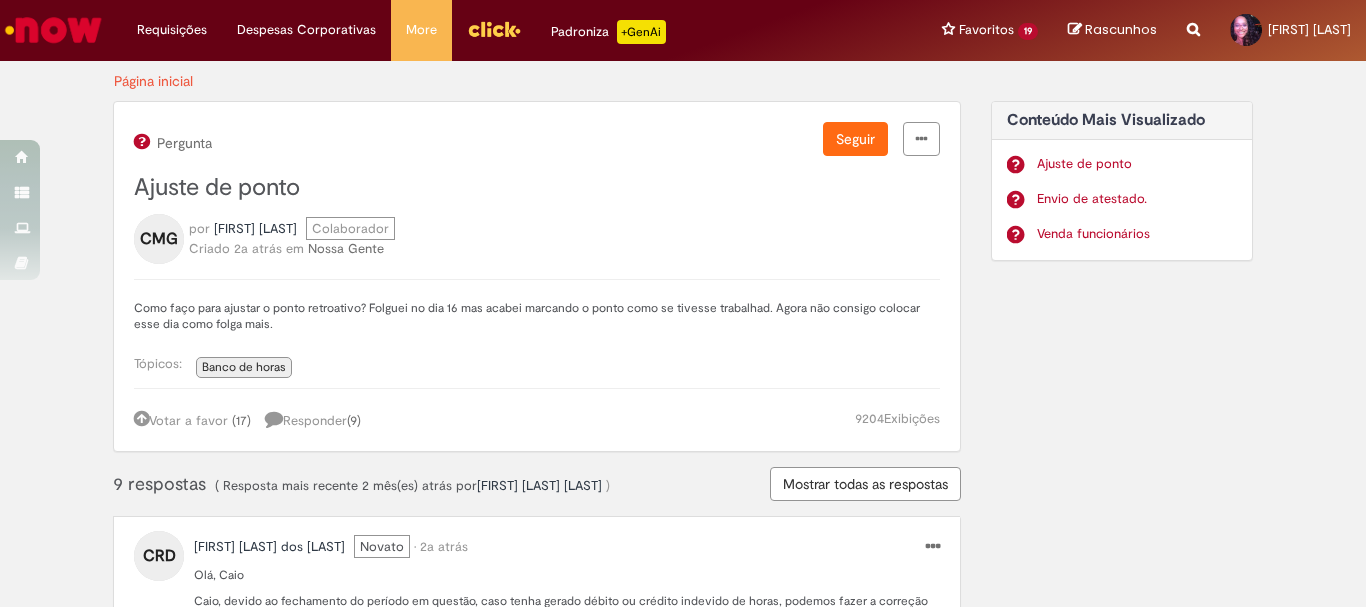 click on "Responder  ( 9 )" at bounding box center [313, 420] 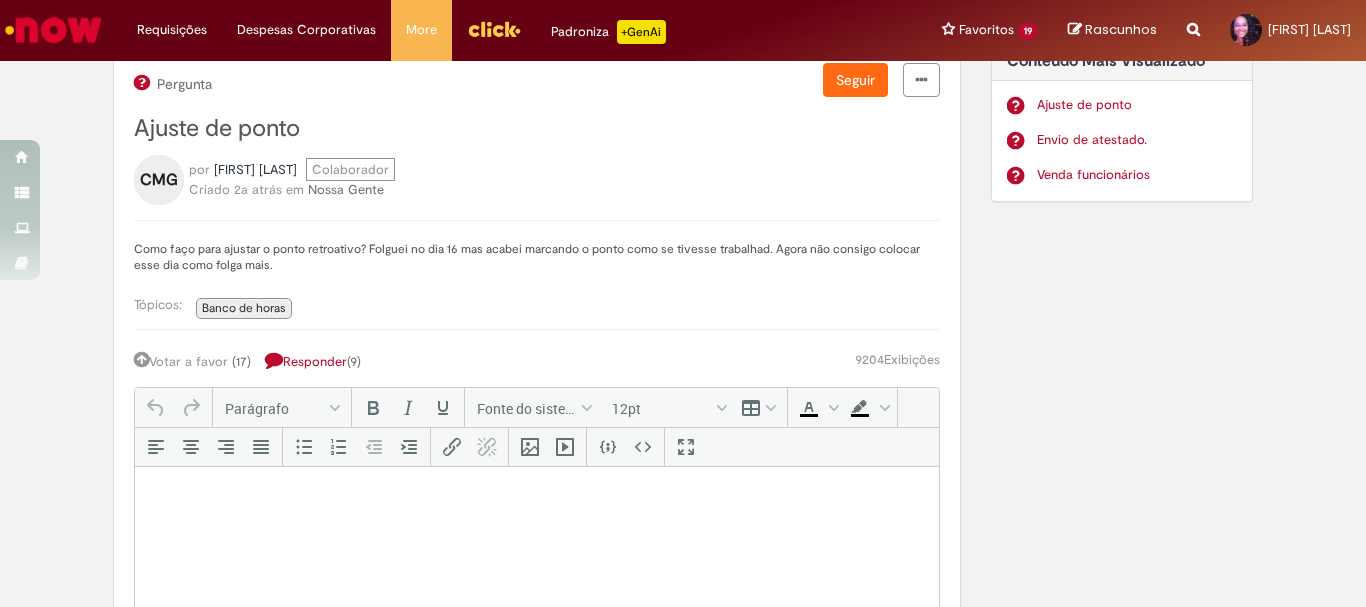 scroll, scrollTop: 98, scrollLeft: 0, axis: vertical 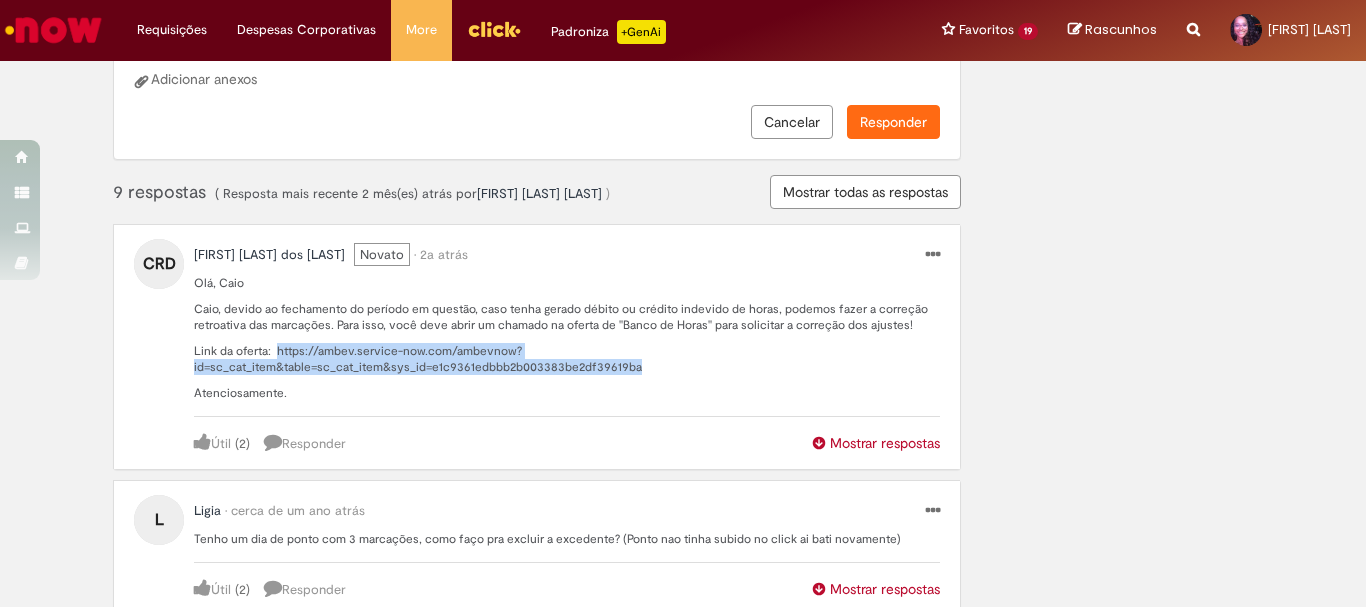 drag, startPoint x: 269, startPoint y: 348, endPoint x: 626, endPoint y: 371, distance: 357.74014 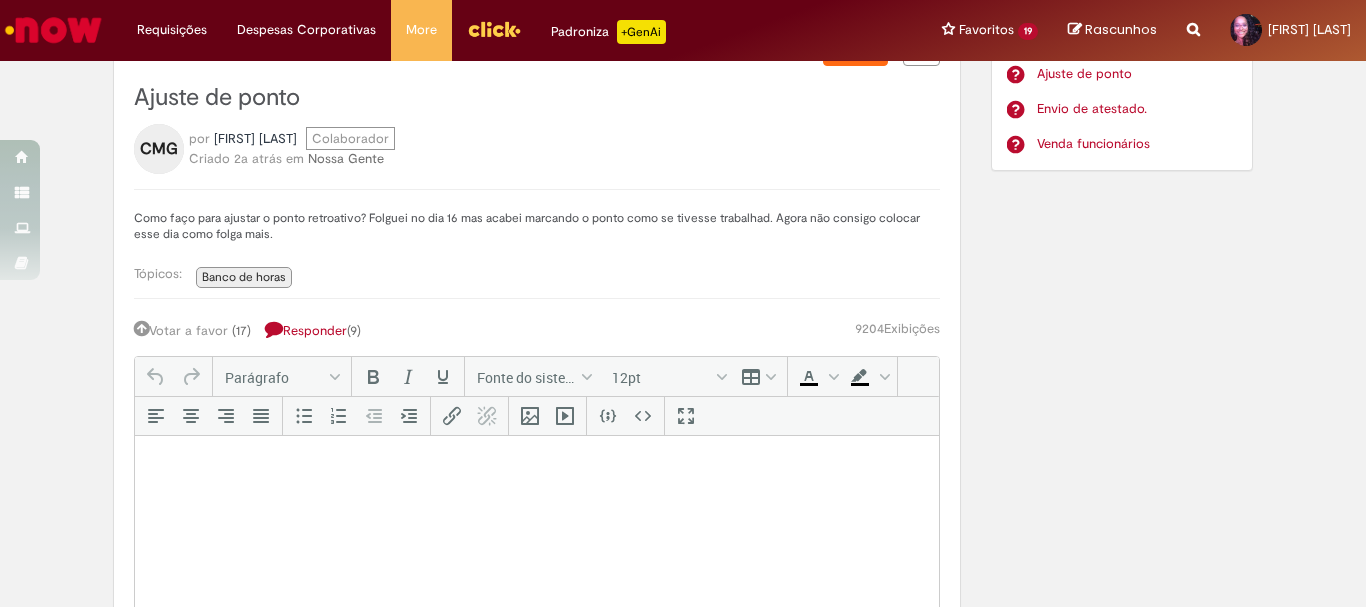 scroll, scrollTop: 0, scrollLeft: 0, axis: both 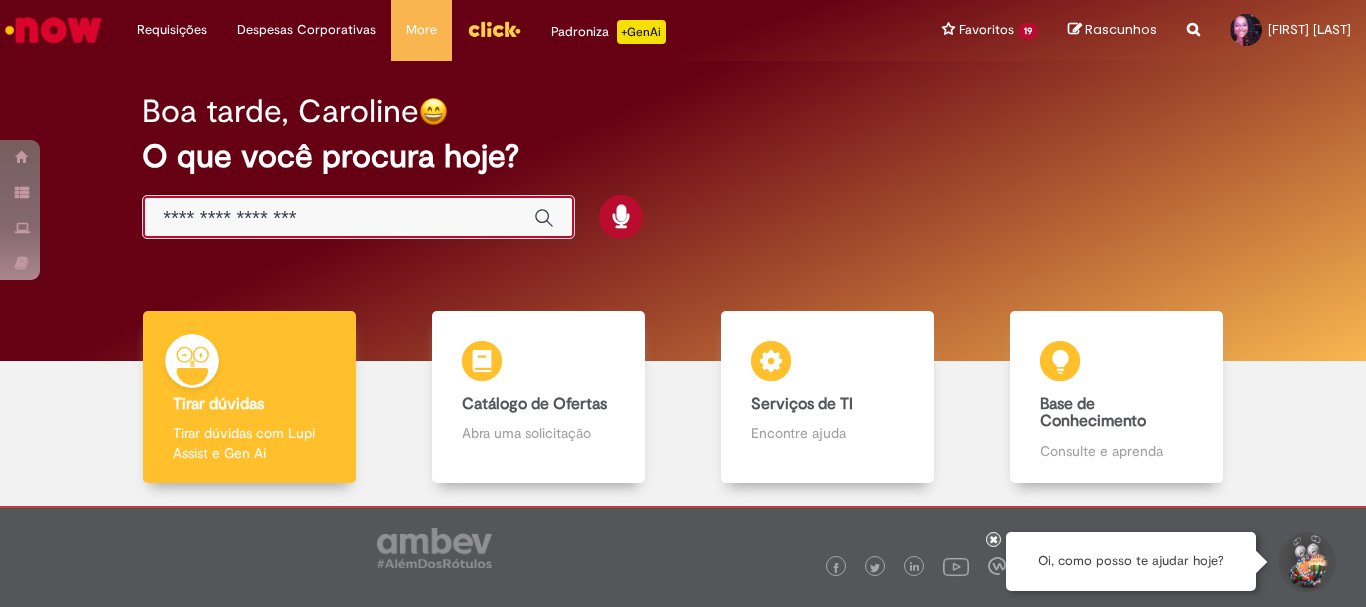 click at bounding box center [338, 218] 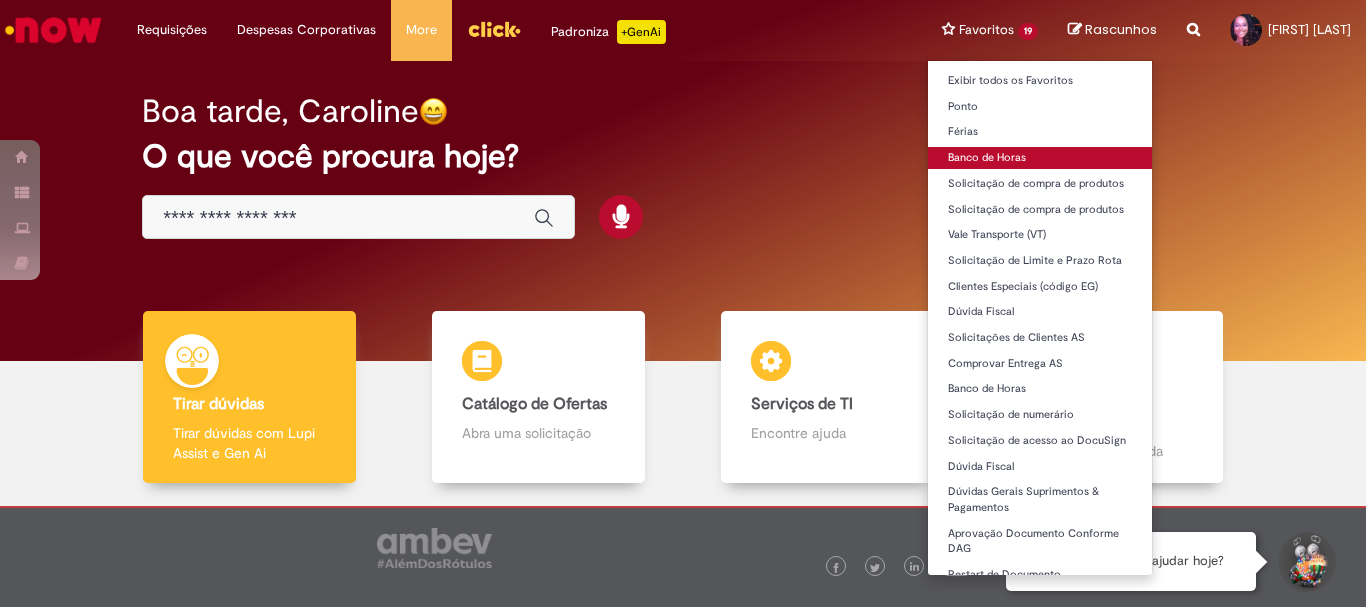 click on "Banco de Horas" at bounding box center [1040, 158] 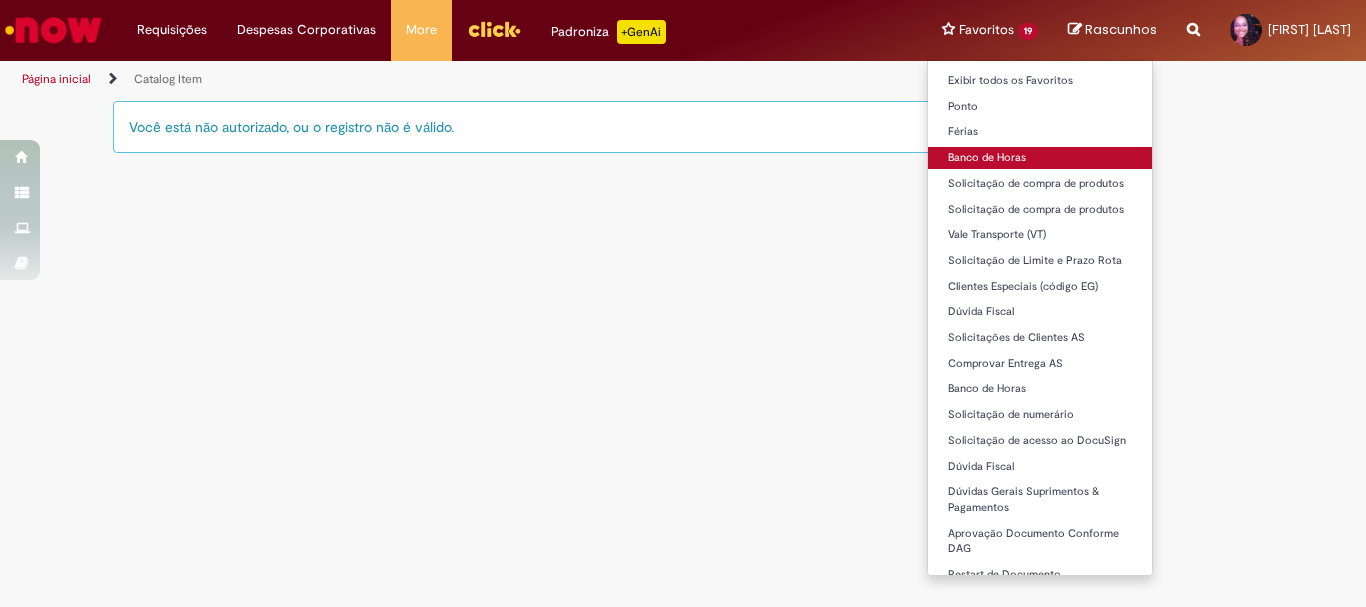 click on "Banco de Horas" at bounding box center (1040, 158) 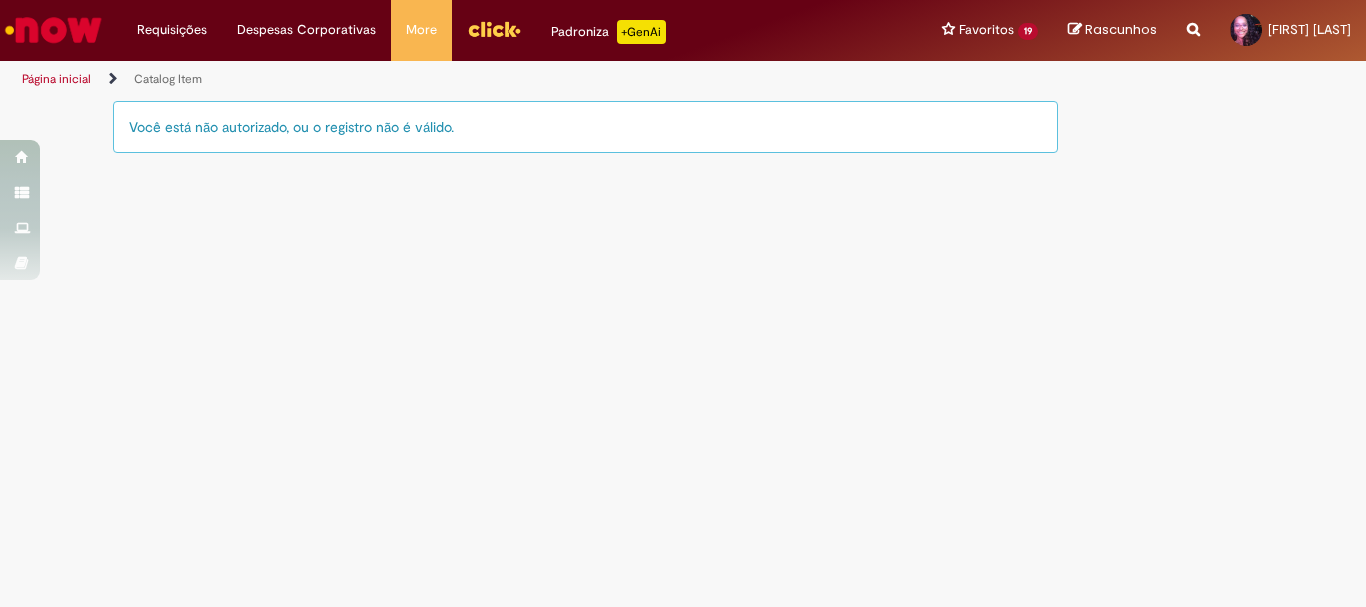 click on "Página inicial" at bounding box center (56, 79) 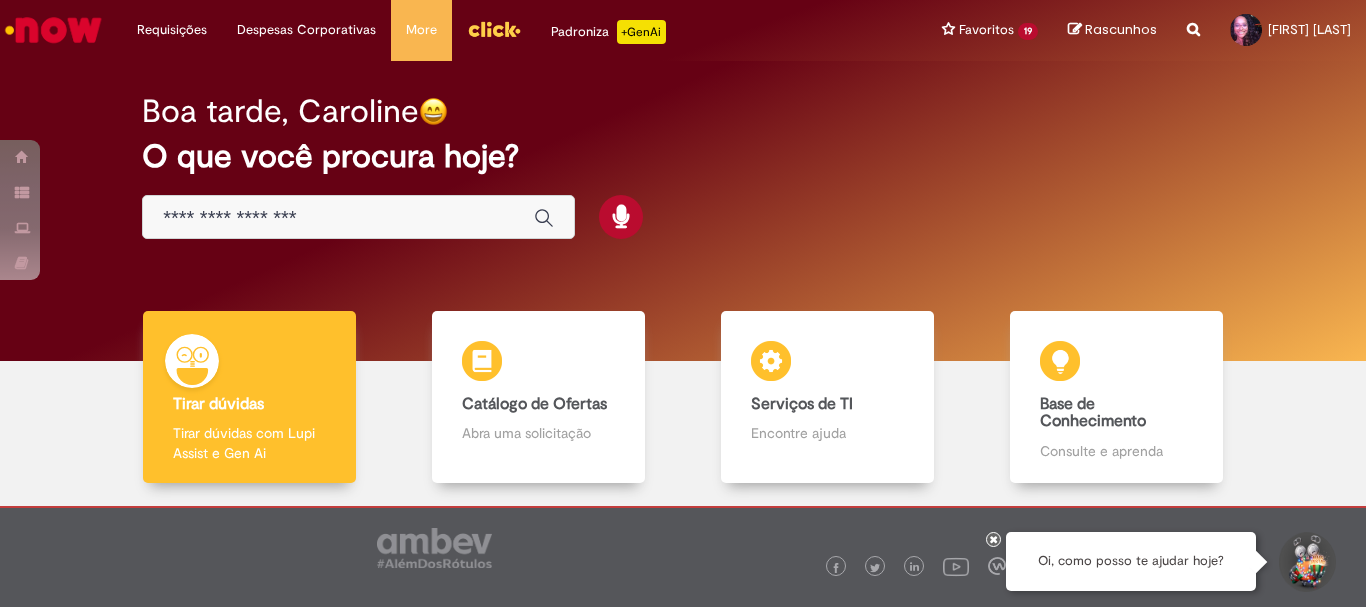 click at bounding box center (338, 218) 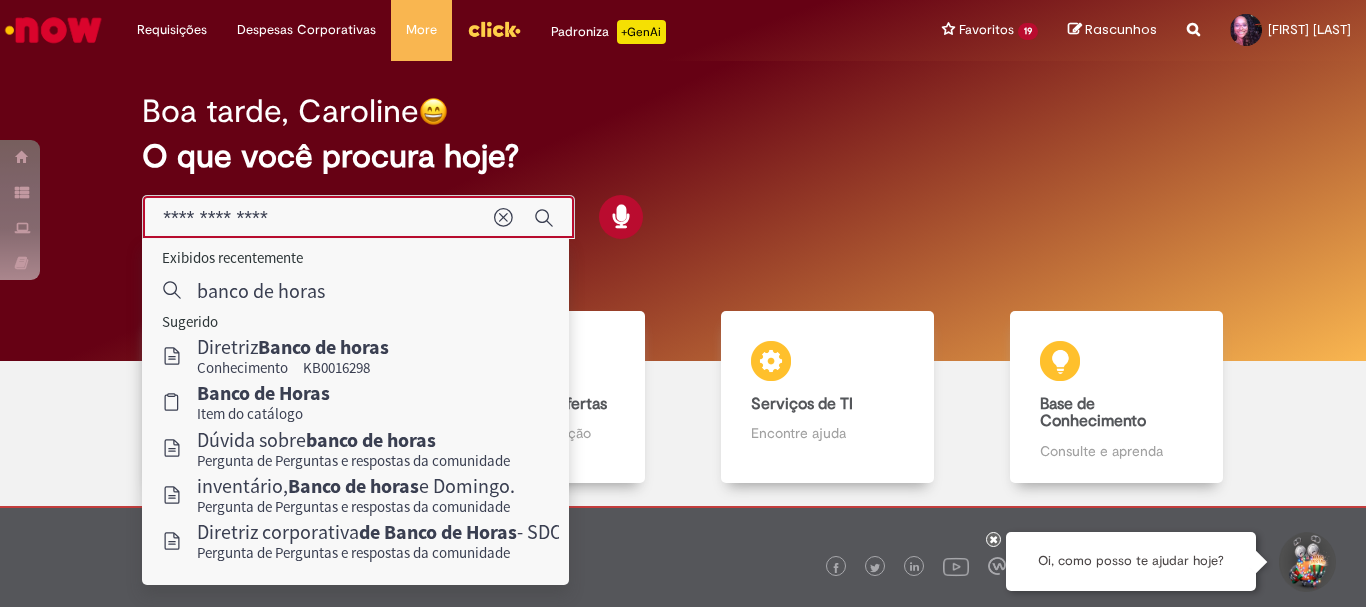 type on "**********" 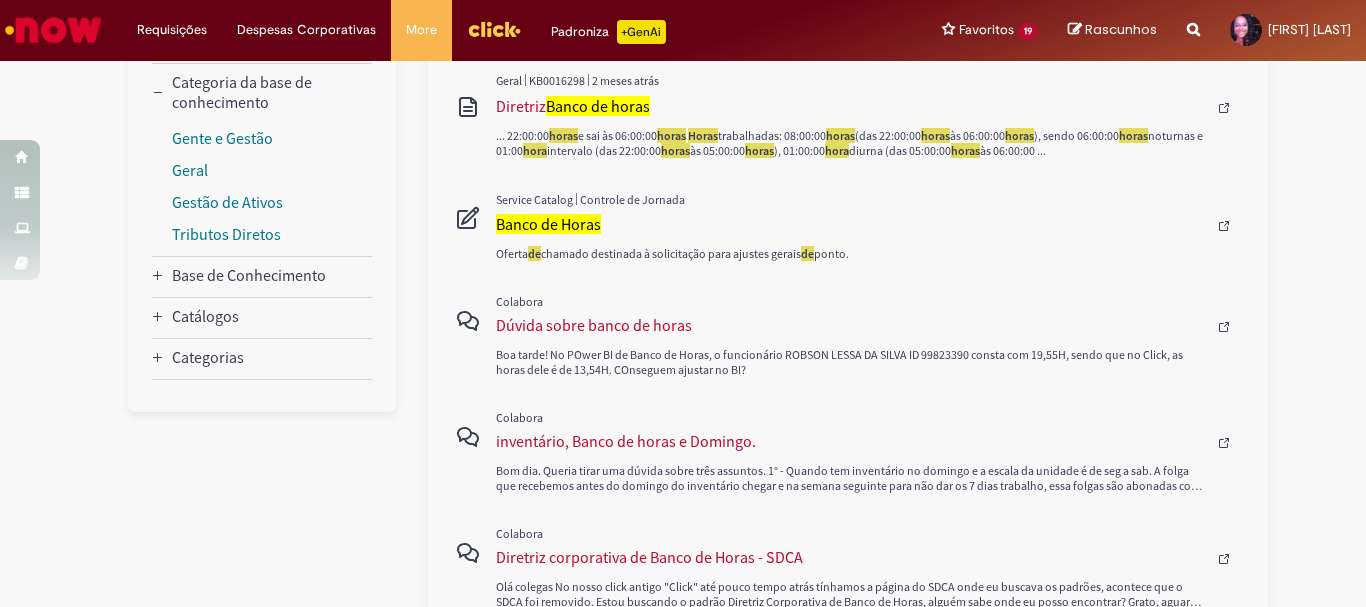 scroll, scrollTop: 0, scrollLeft: 0, axis: both 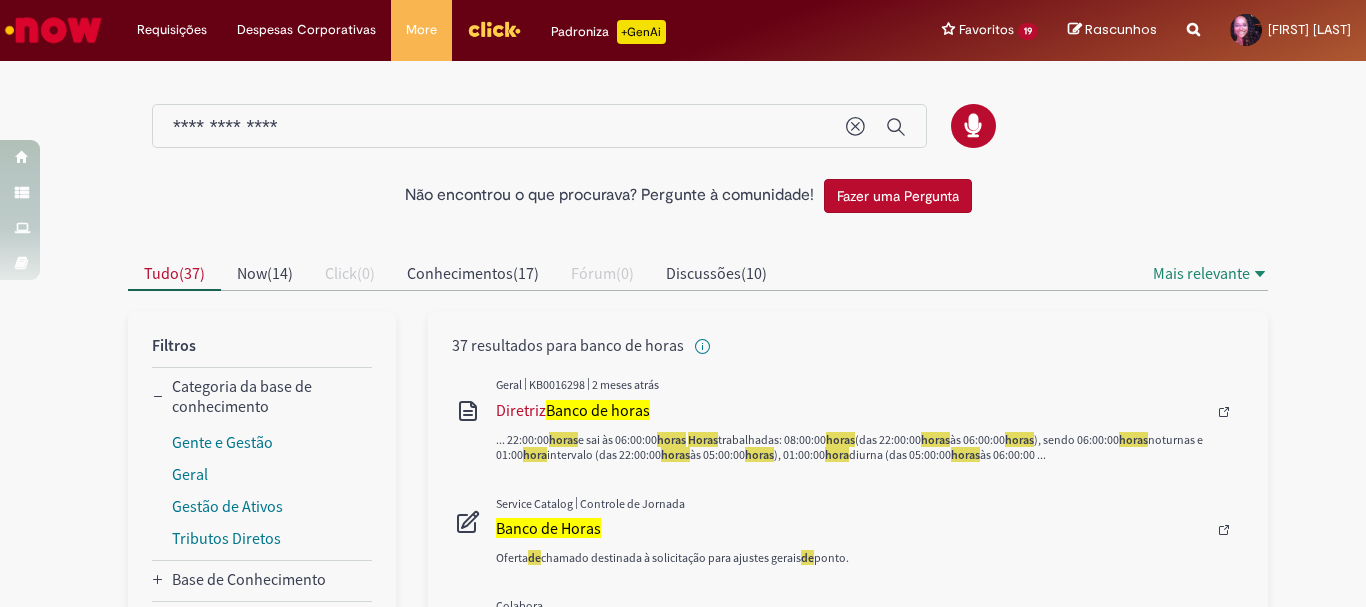 click at bounding box center (494, 29) 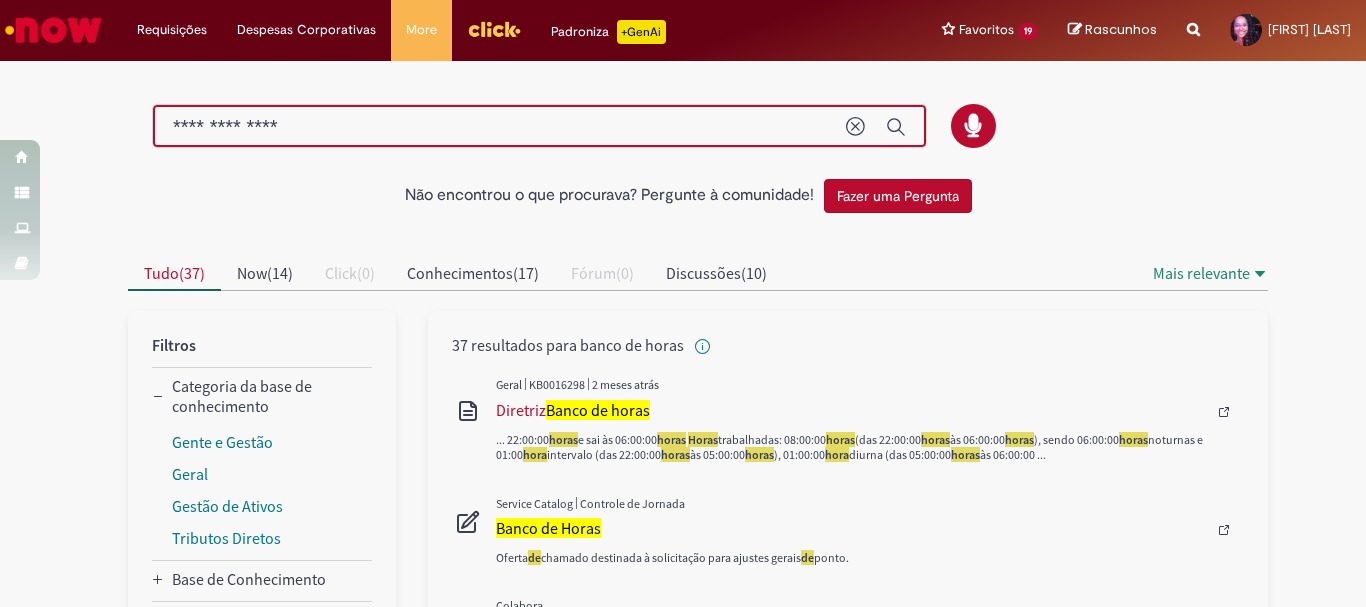 click on "**********" at bounding box center (499, 127) 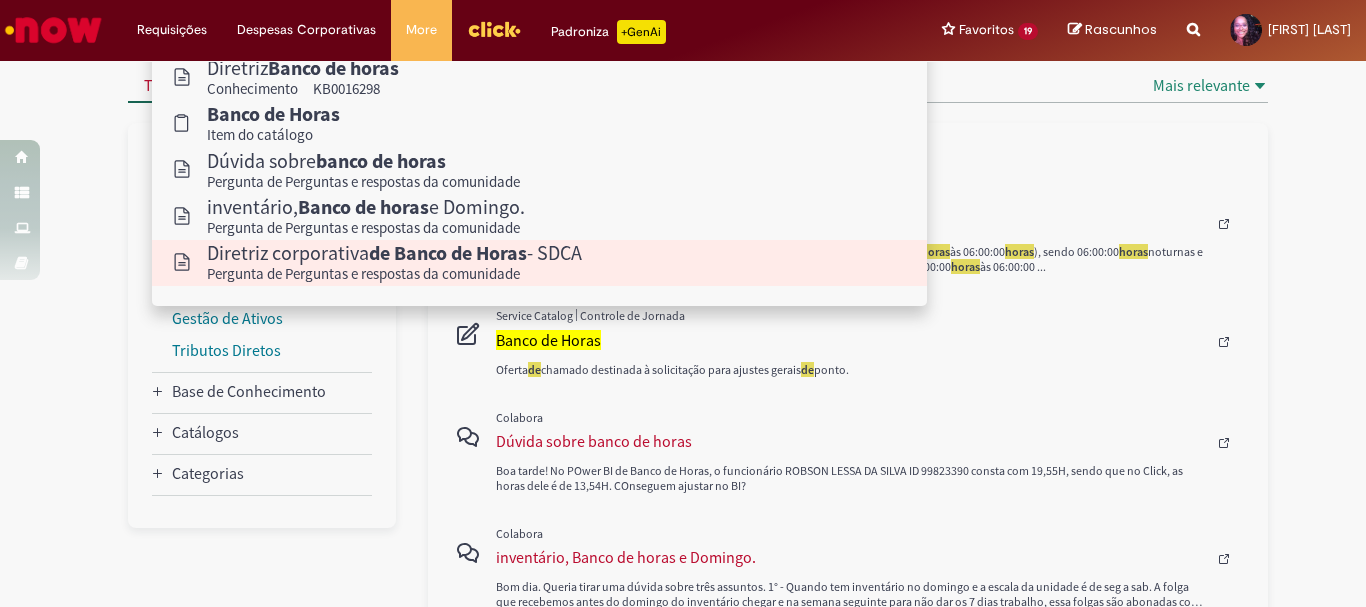 scroll, scrollTop: 192, scrollLeft: 0, axis: vertical 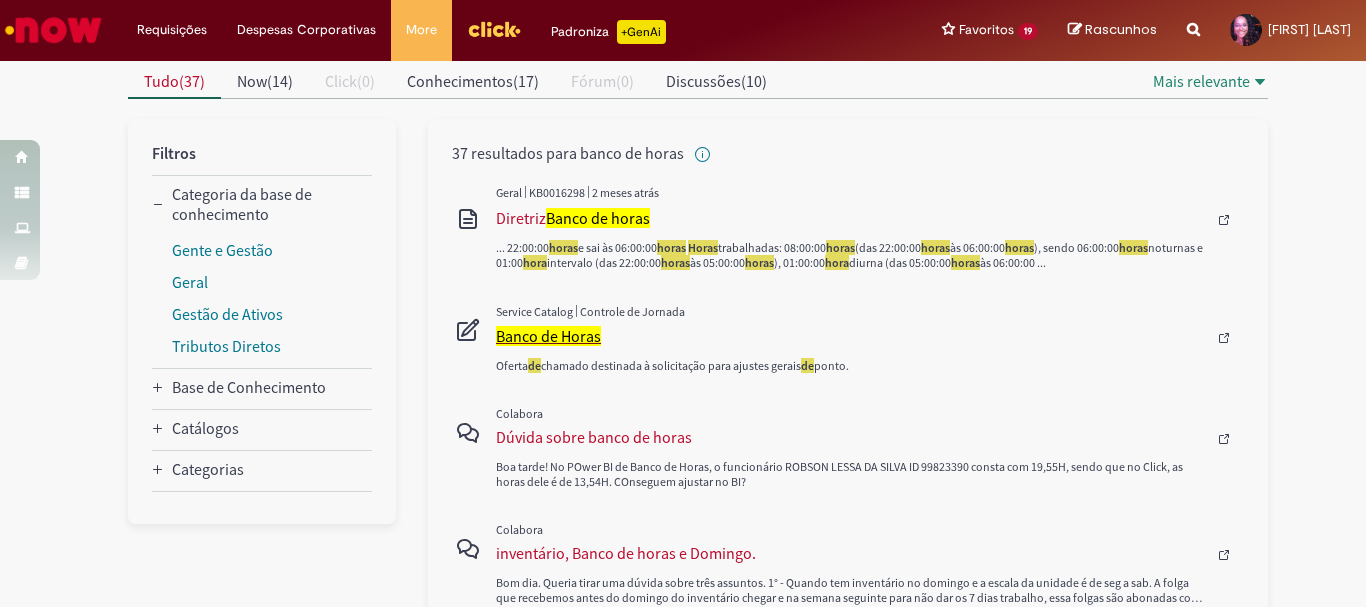 click on "Banco de Horas" at bounding box center [548, 336] 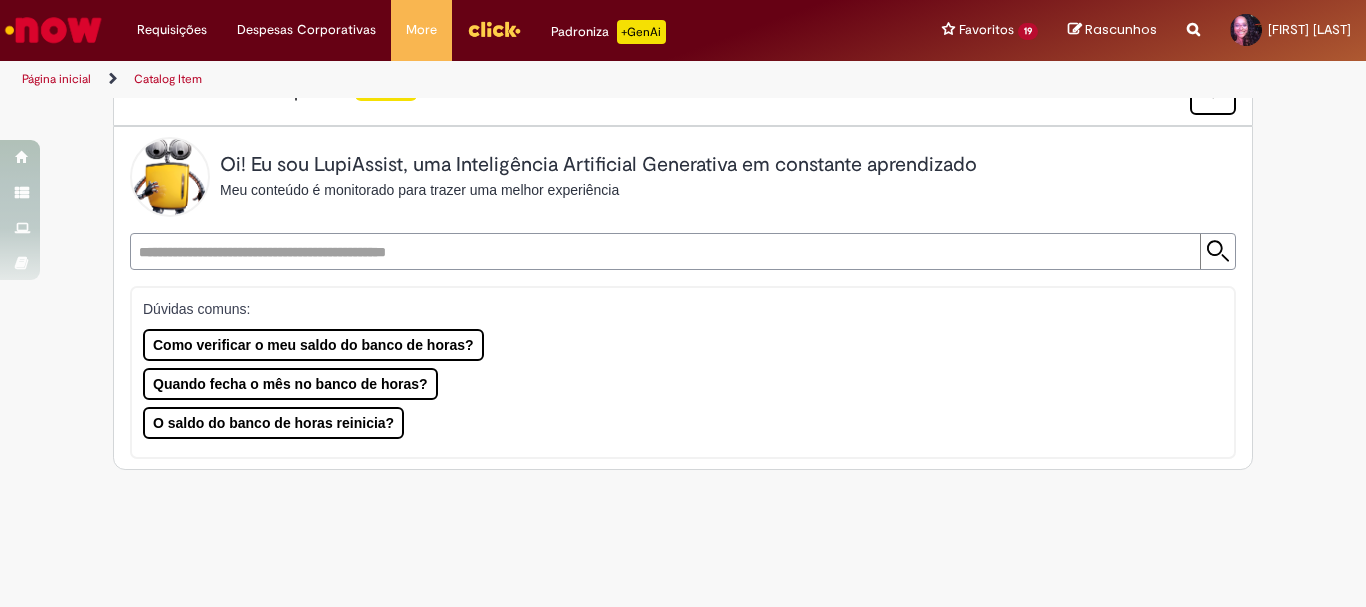scroll, scrollTop: 0, scrollLeft: 0, axis: both 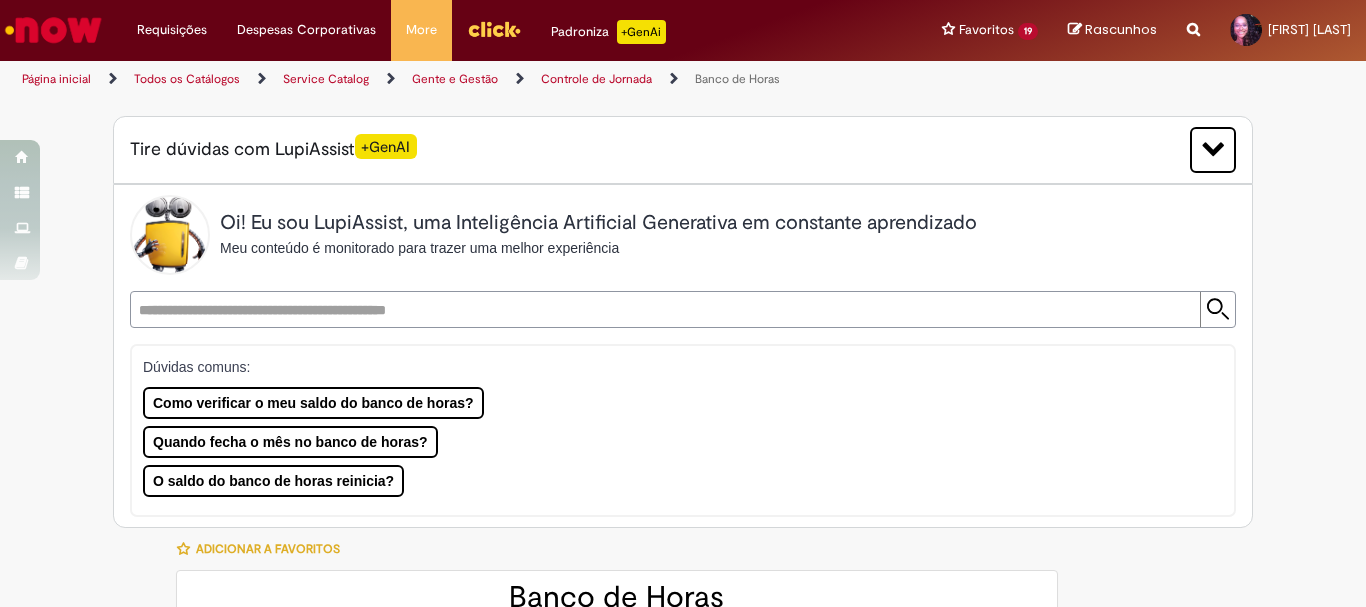 type on "********" 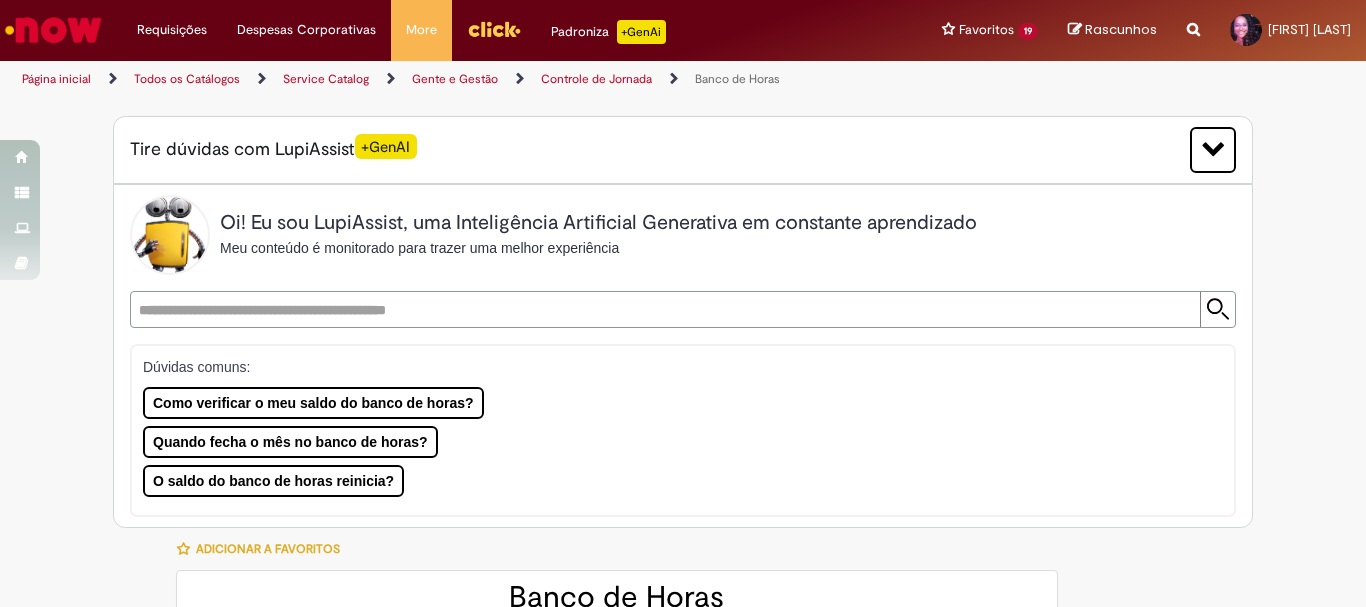 type on "**********" 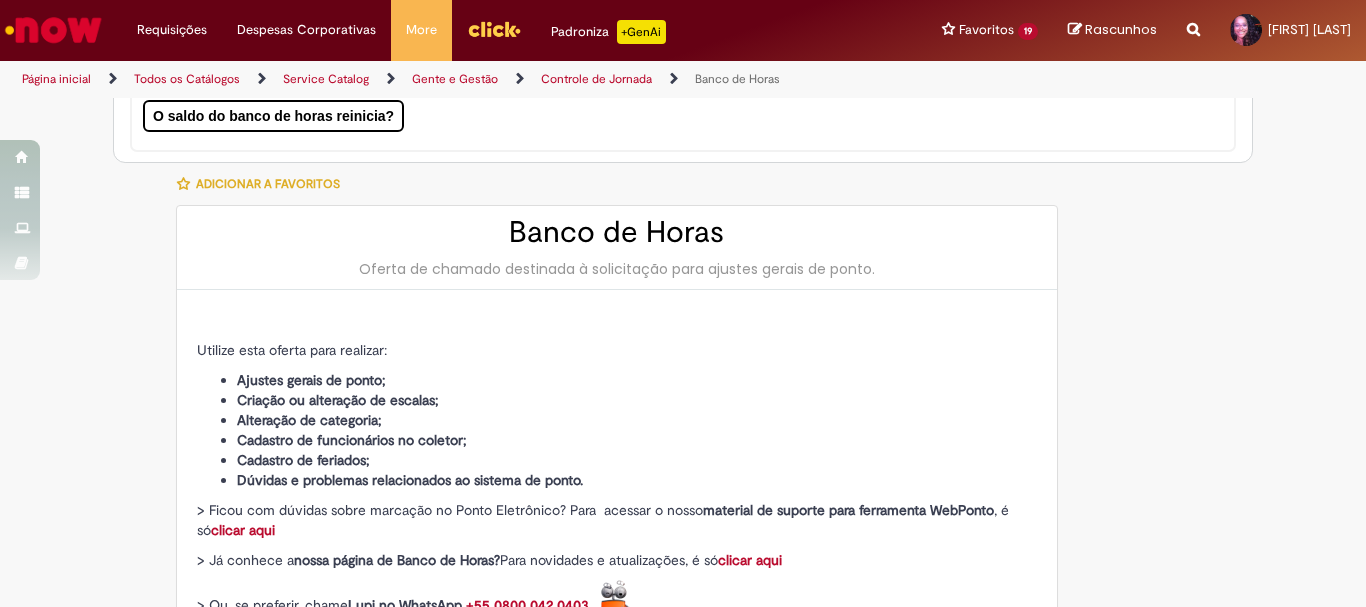 scroll, scrollTop: 366, scrollLeft: 0, axis: vertical 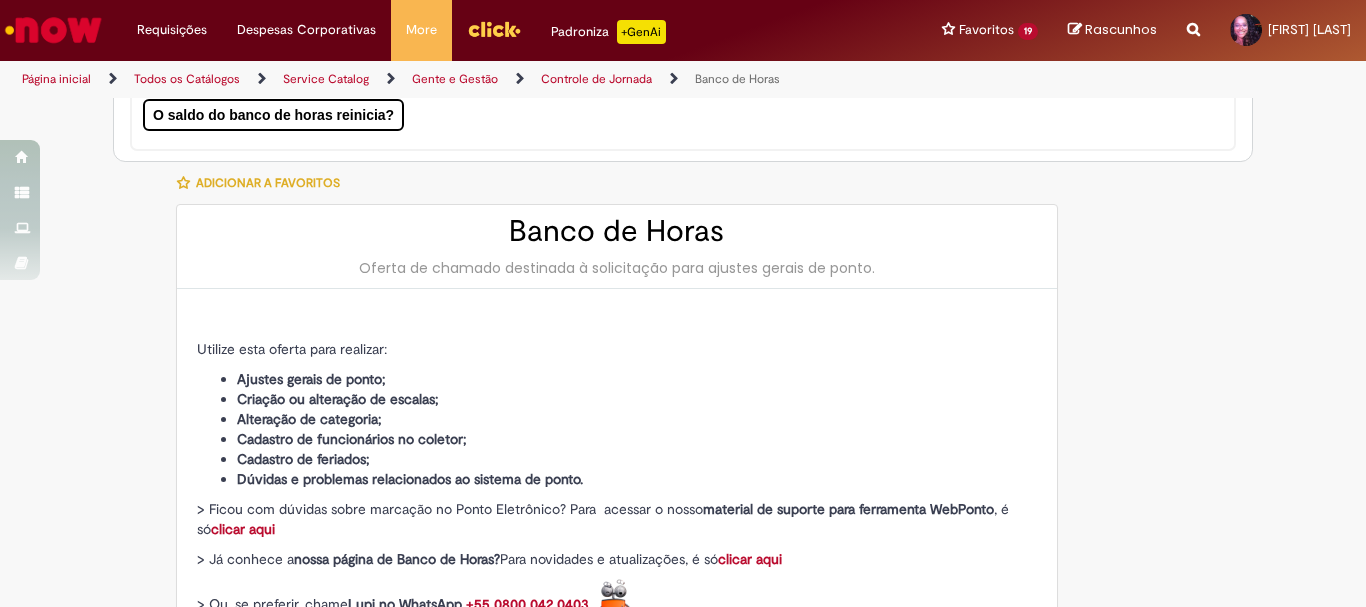 click on "Adicionar a Favoritos" at bounding box center (263, 183) 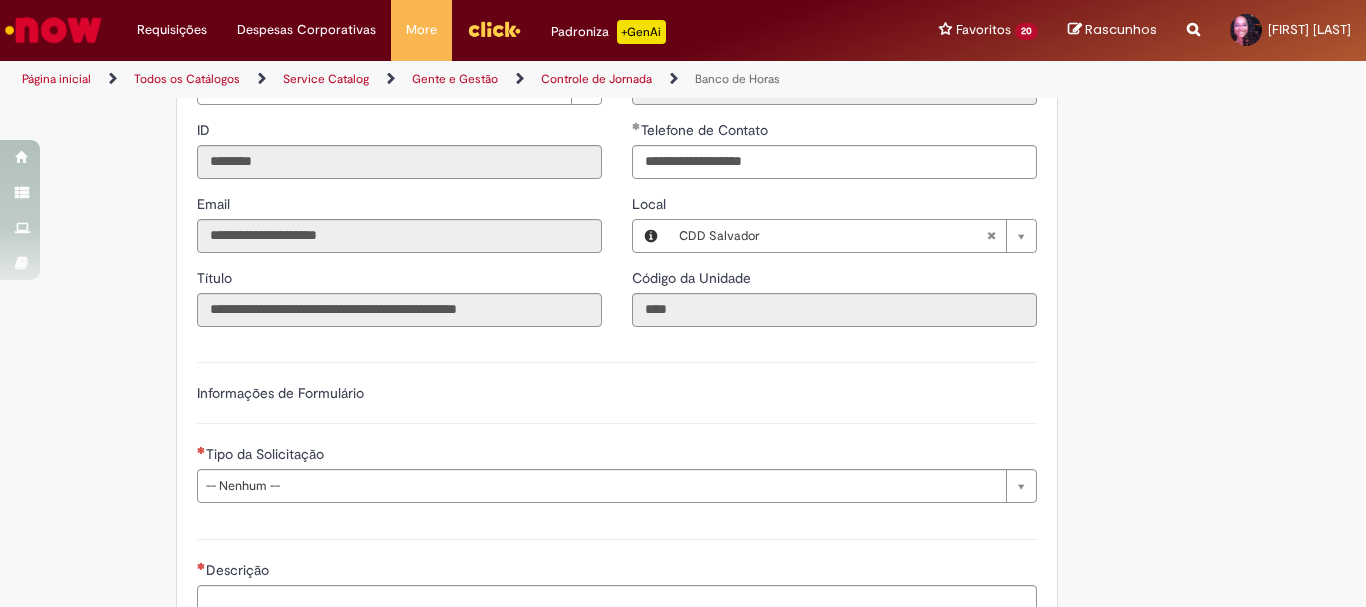 scroll, scrollTop: 1091, scrollLeft: 0, axis: vertical 